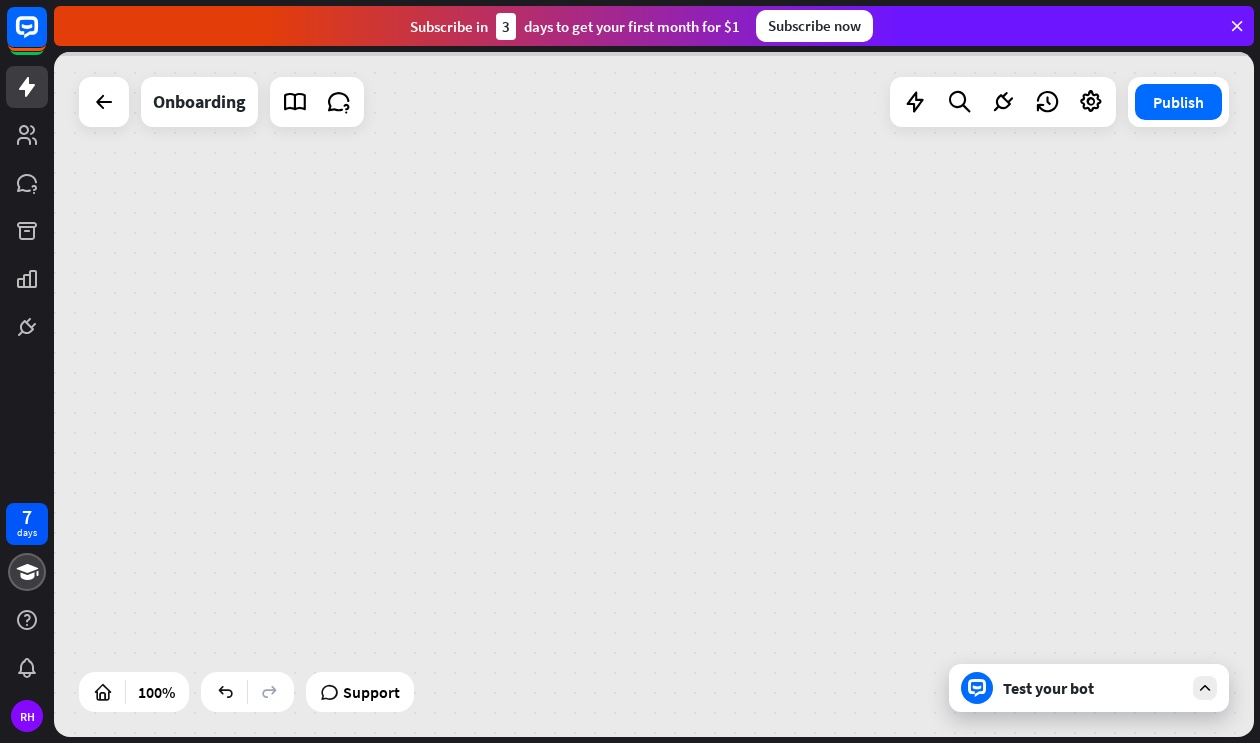 scroll, scrollTop: 0, scrollLeft: 0, axis: both 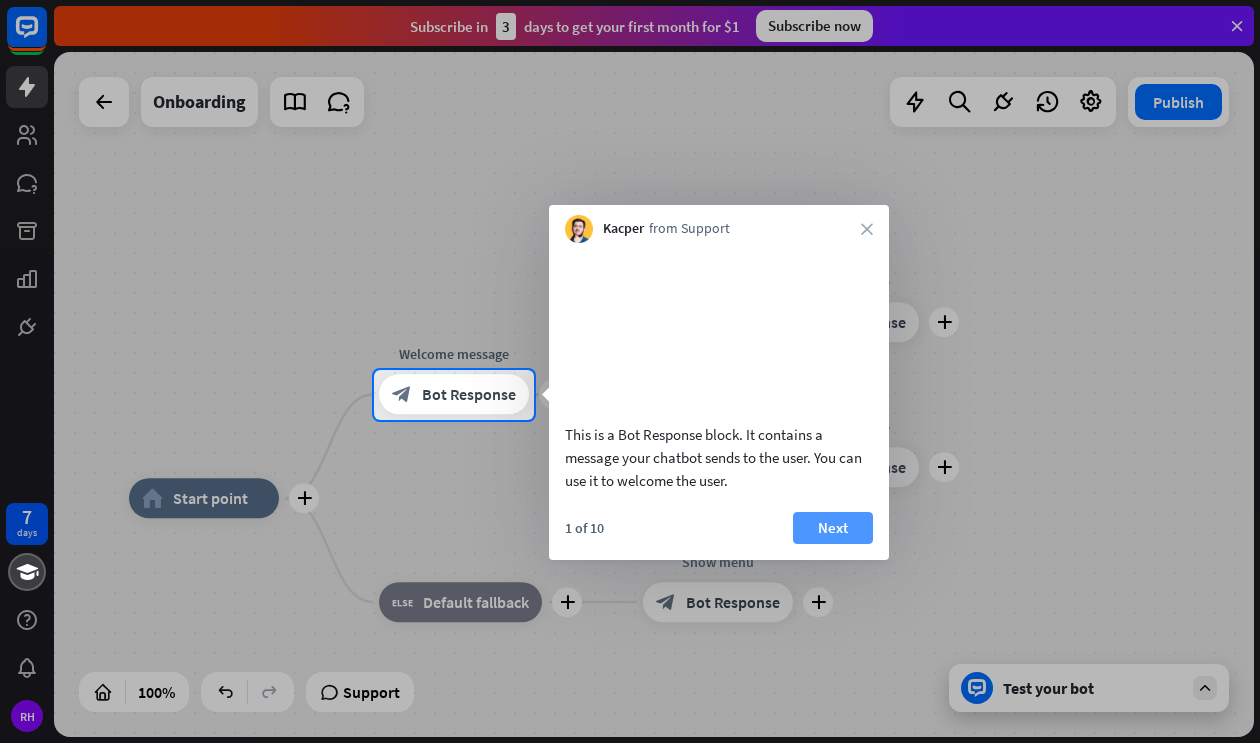 click on "Next" at bounding box center (833, 528) 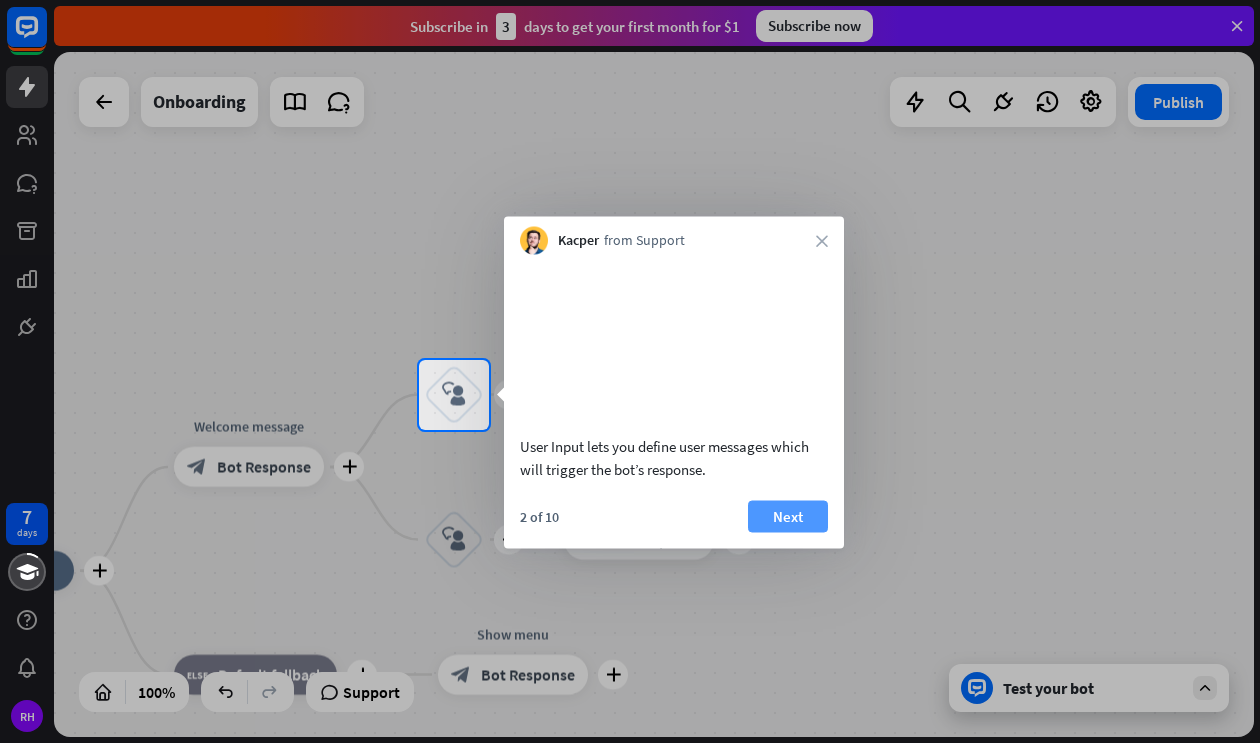 click on "Next" at bounding box center (788, 516) 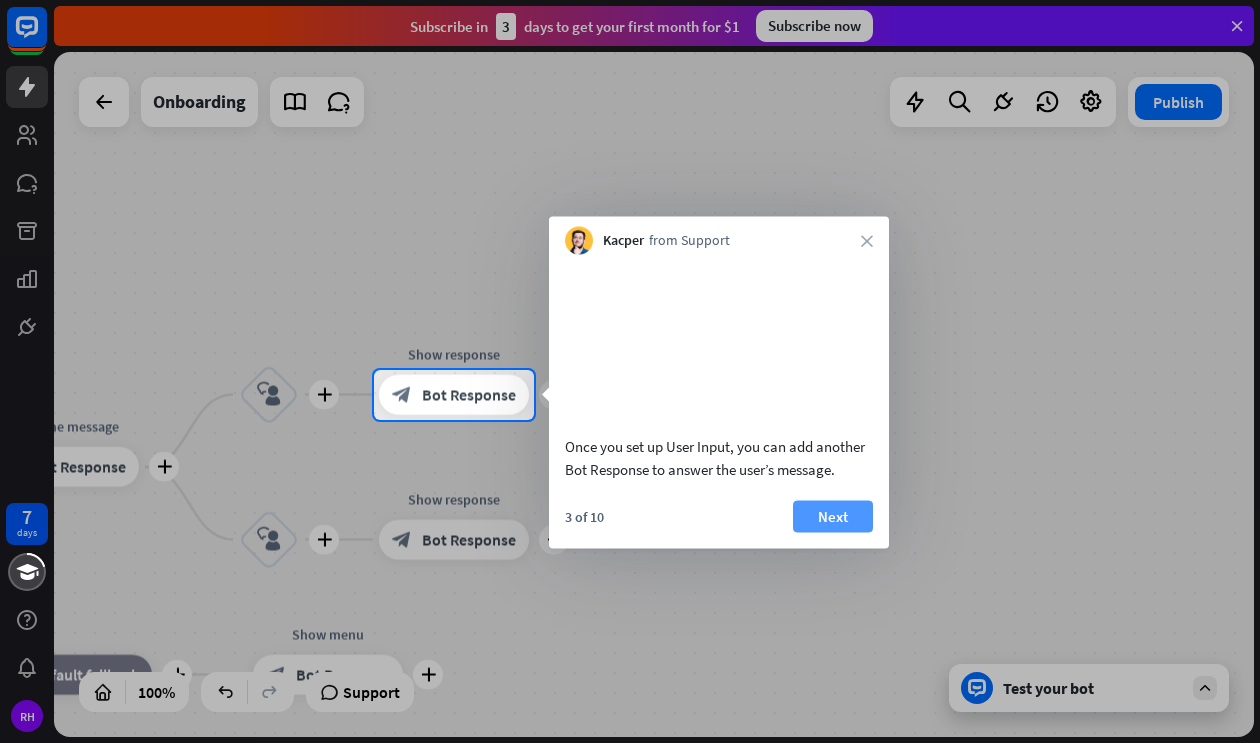 click on "Next" at bounding box center (833, 516) 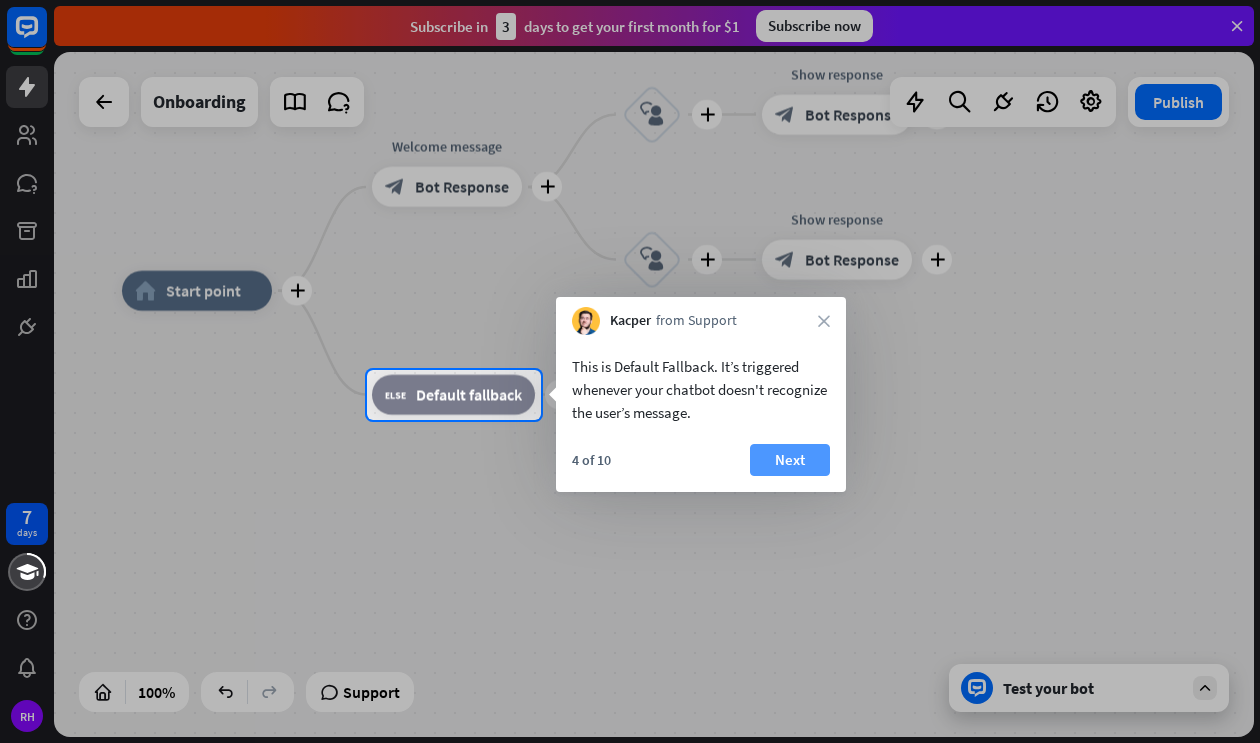 click on "Next" at bounding box center [790, 460] 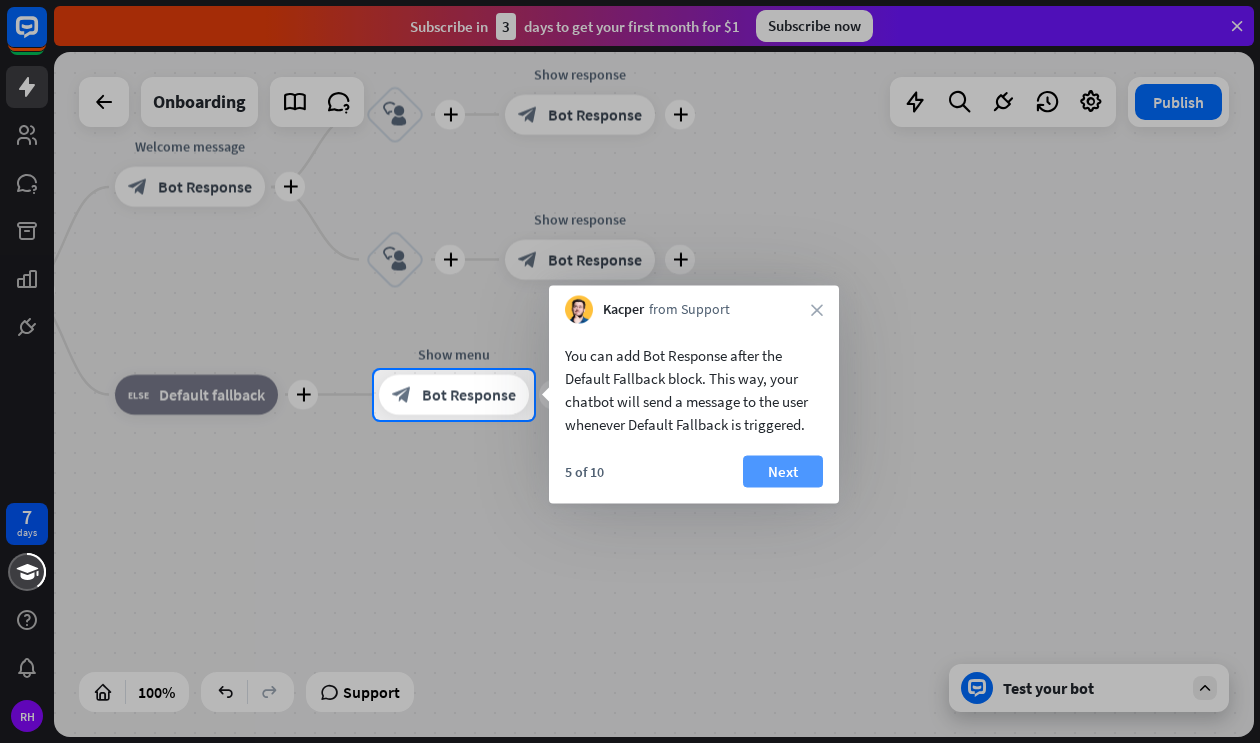 click on "Next" at bounding box center (783, 472) 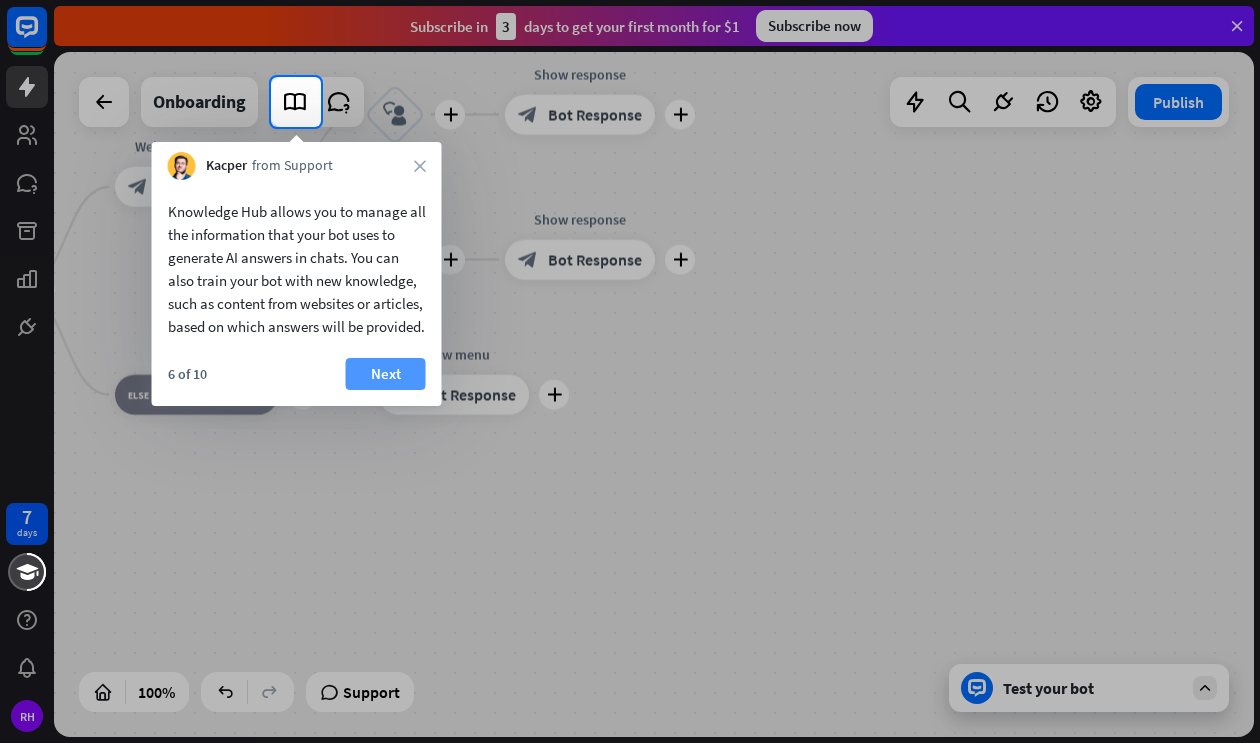 click on "Next" at bounding box center (386, 374) 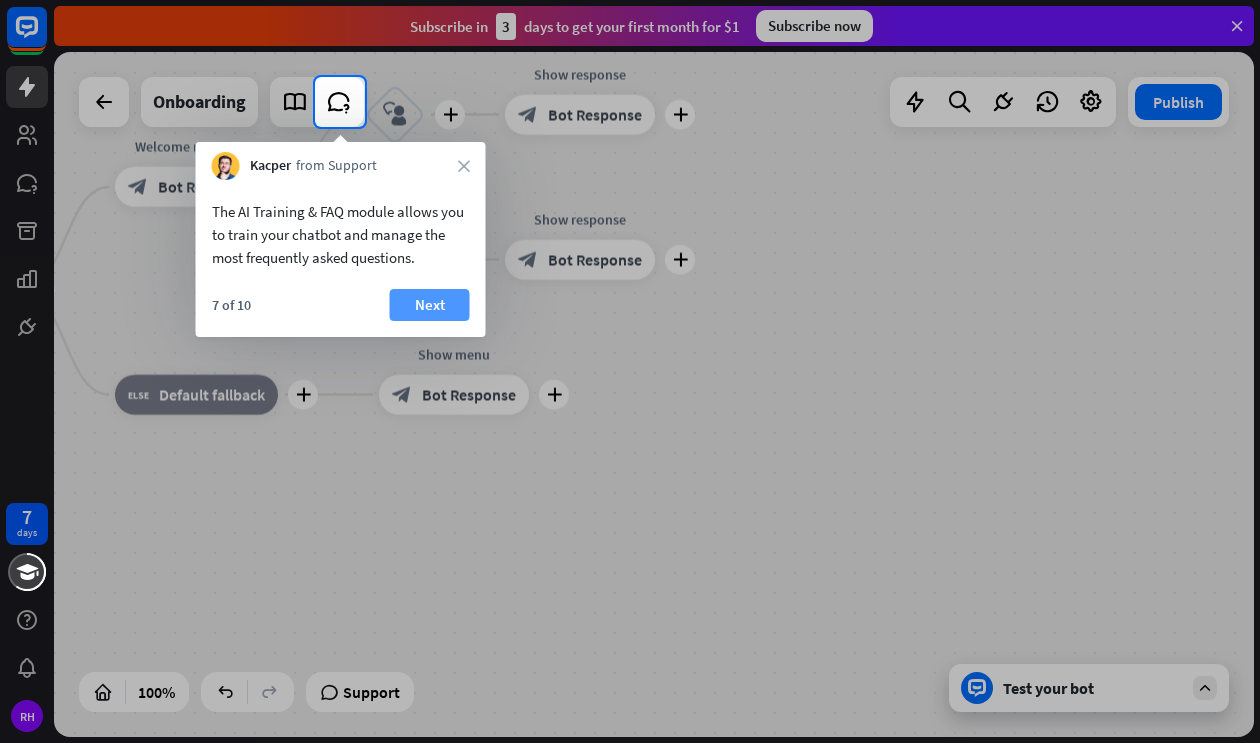 click on "Next" at bounding box center (430, 305) 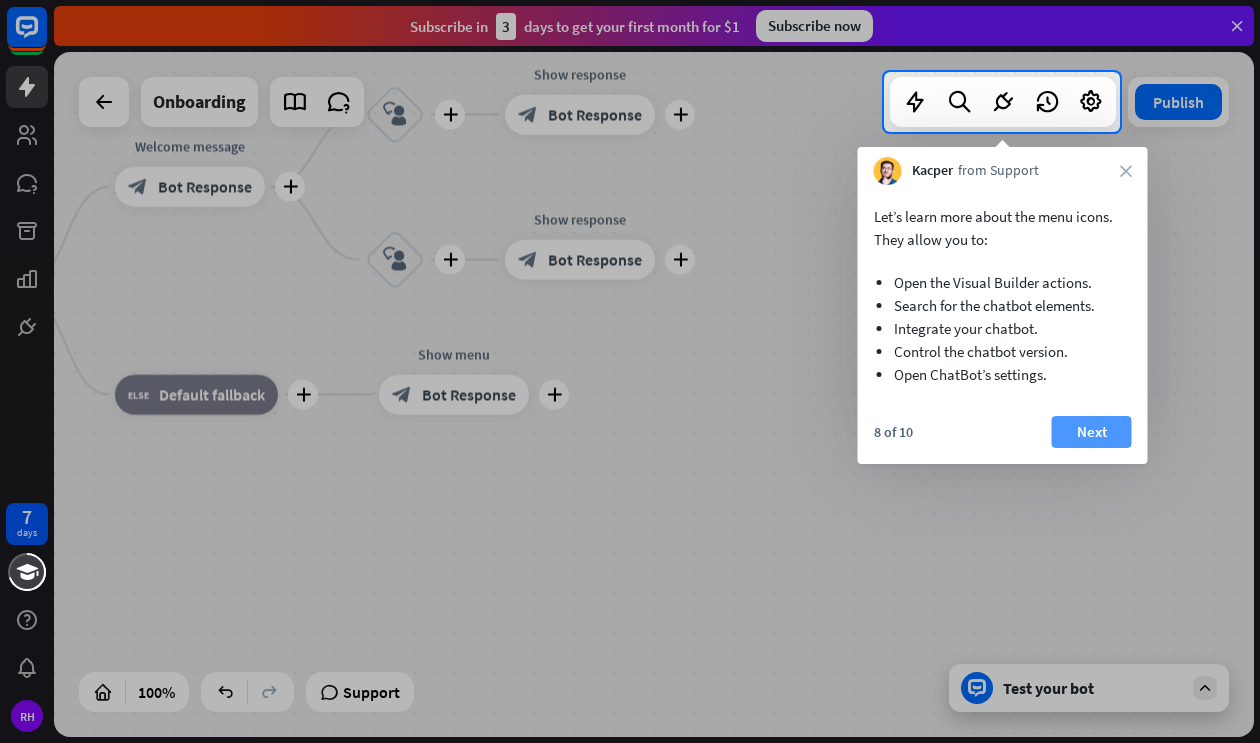 click on "Next" at bounding box center (1092, 432) 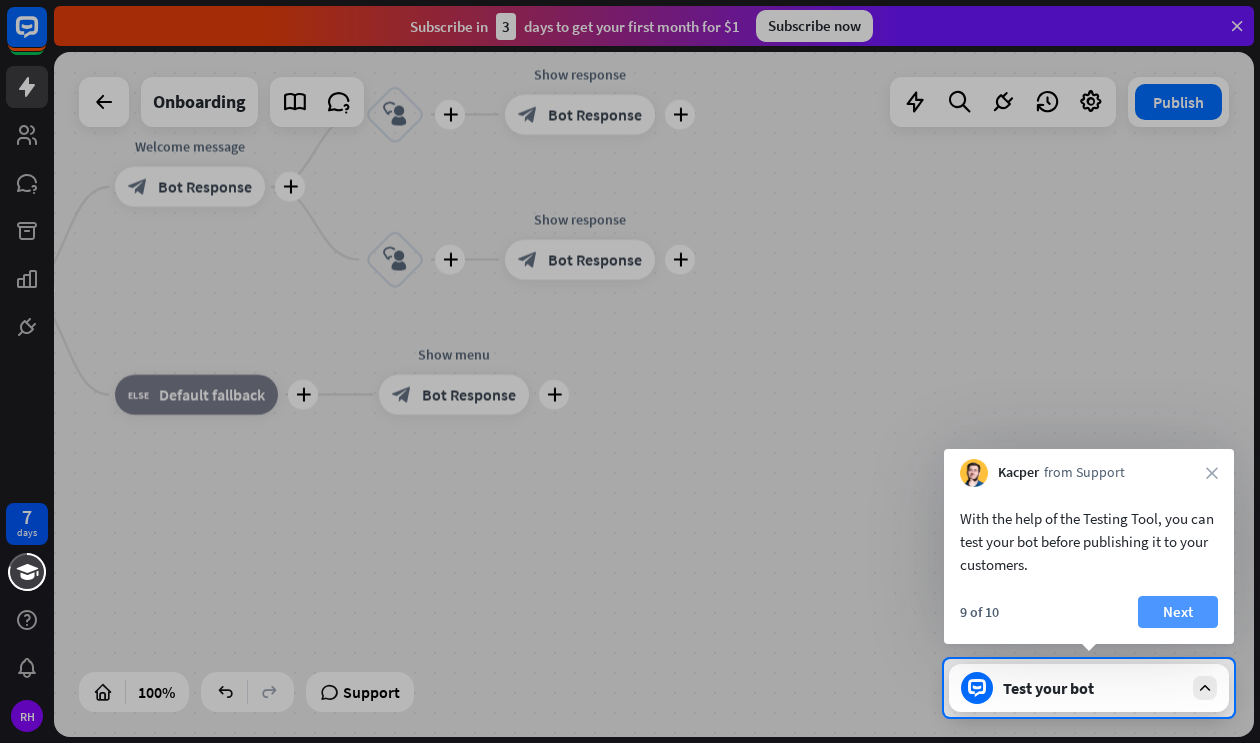 click on "Next" at bounding box center [1178, 612] 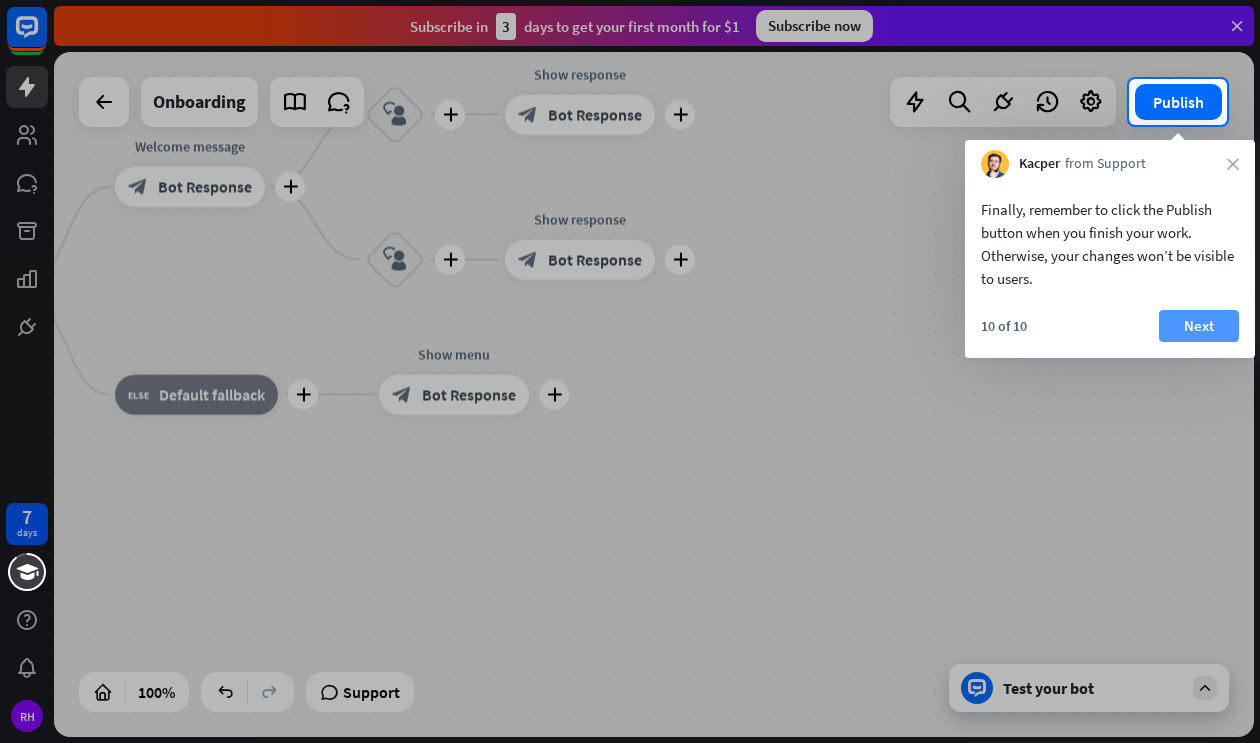 click on "Next" at bounding box center (1199, 326) 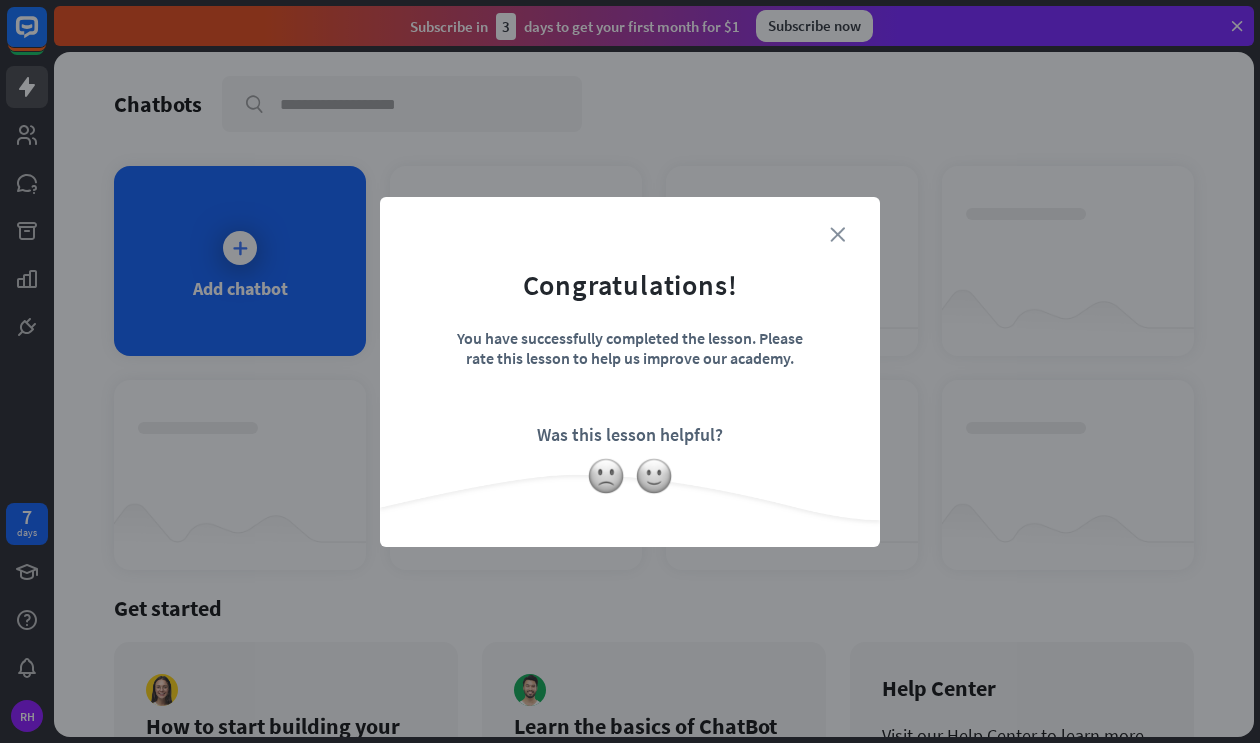 click on "close" at bounding box center (837, 234) 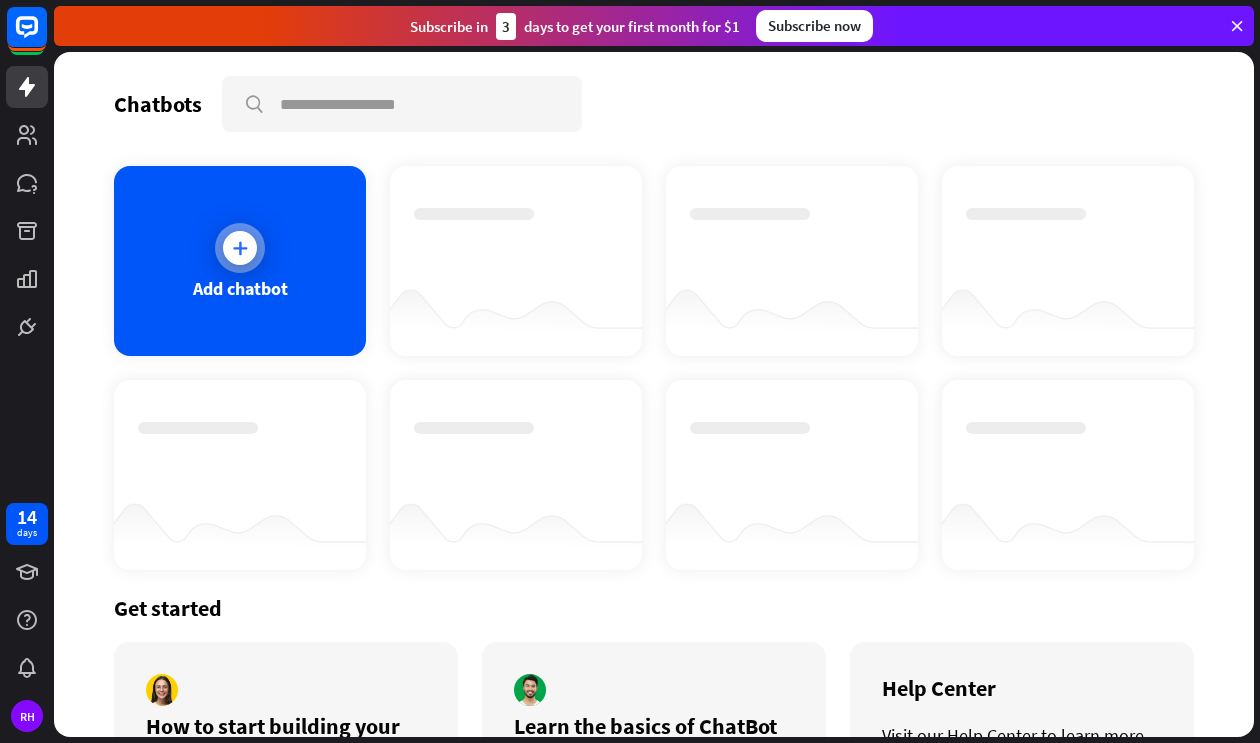 click on "Add chatbot" at bounding box center [240, 261] 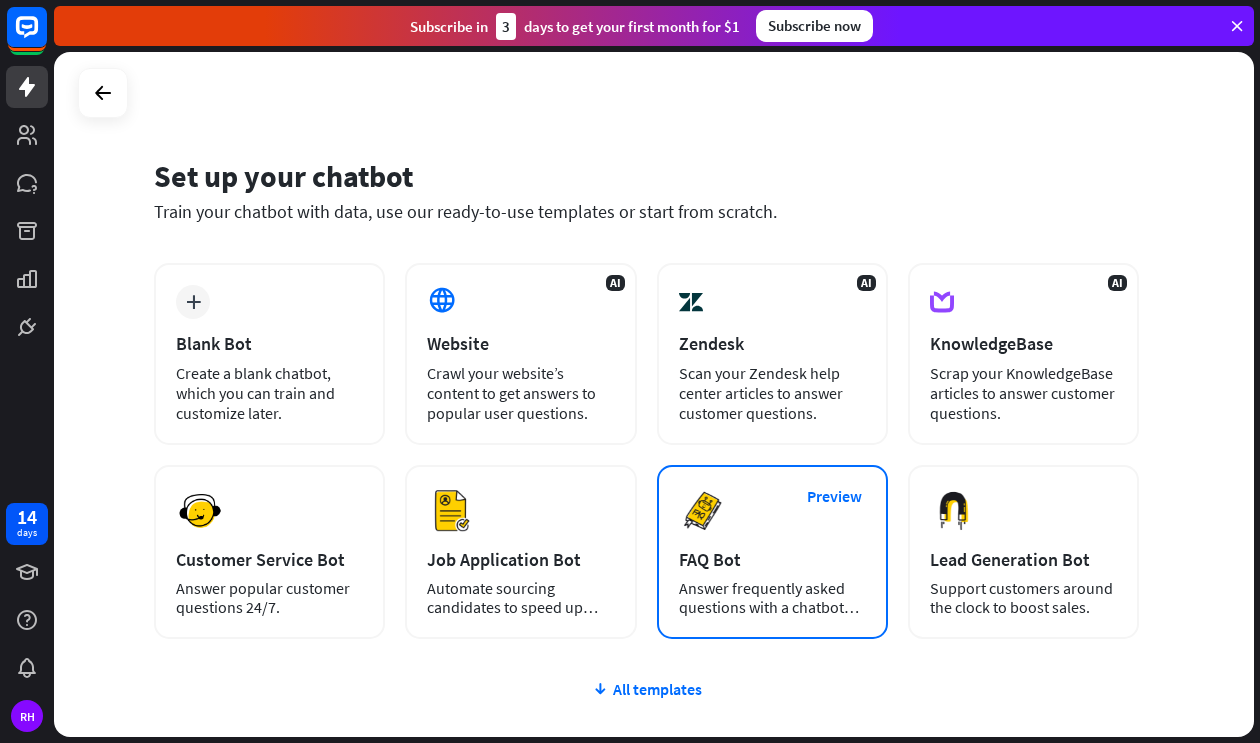 click on "Preview
FAQ Bot
Answer frequently asked questions with a chatbot and save your time." at bounding box center (772, 552) 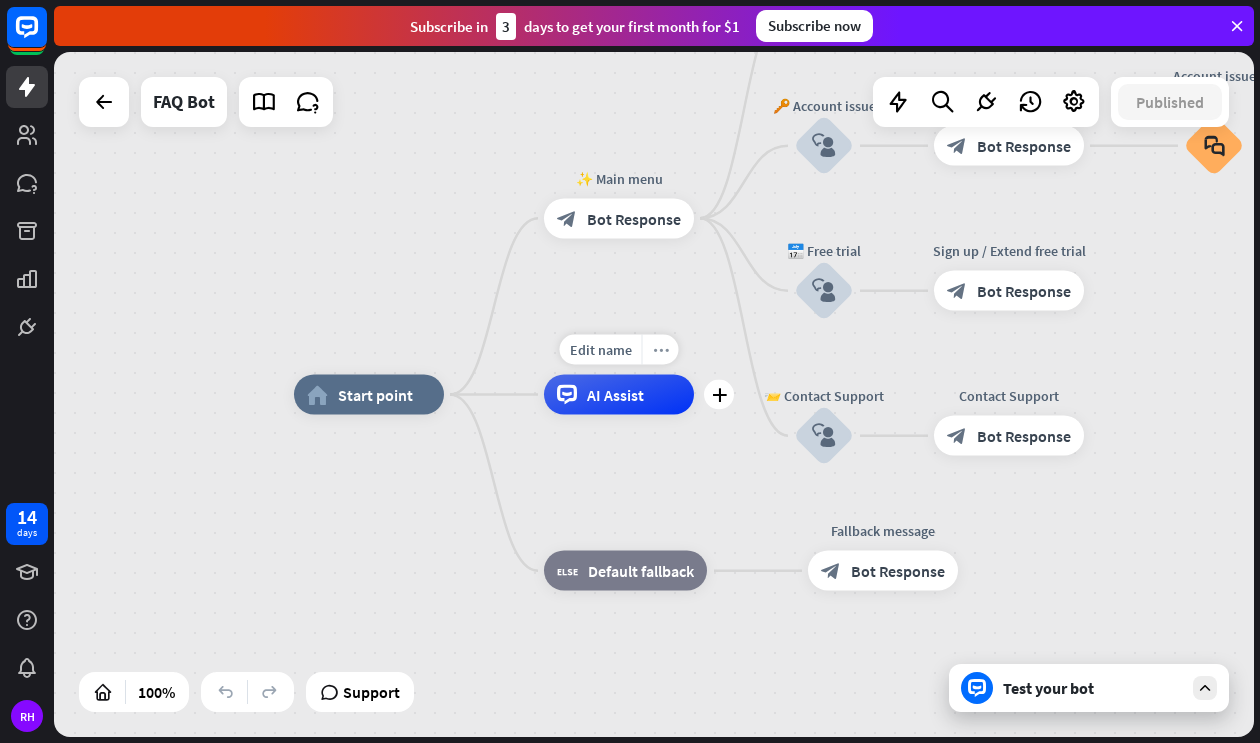 click on "more_horiz" at bounding box center (661, 349) 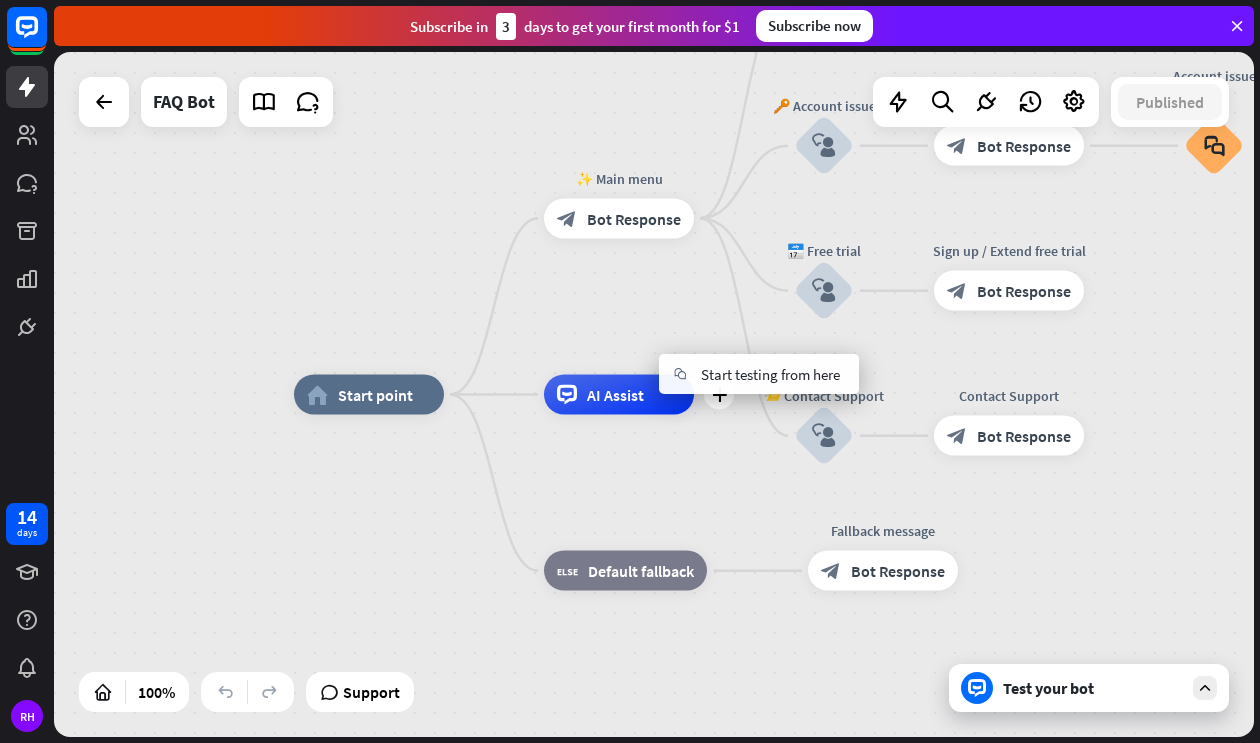 click on "AI Assist" at bounding box center [619, 395] 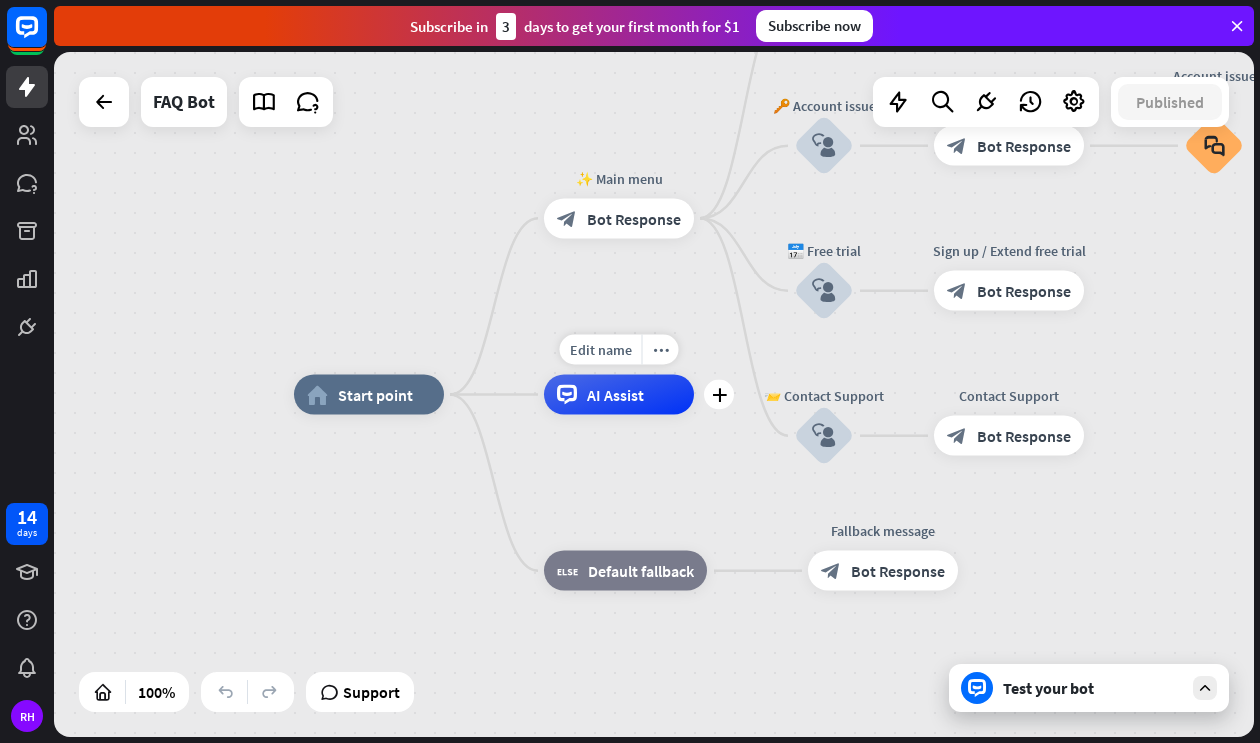 click on "AI Assist" at bounding box center (615, 395) 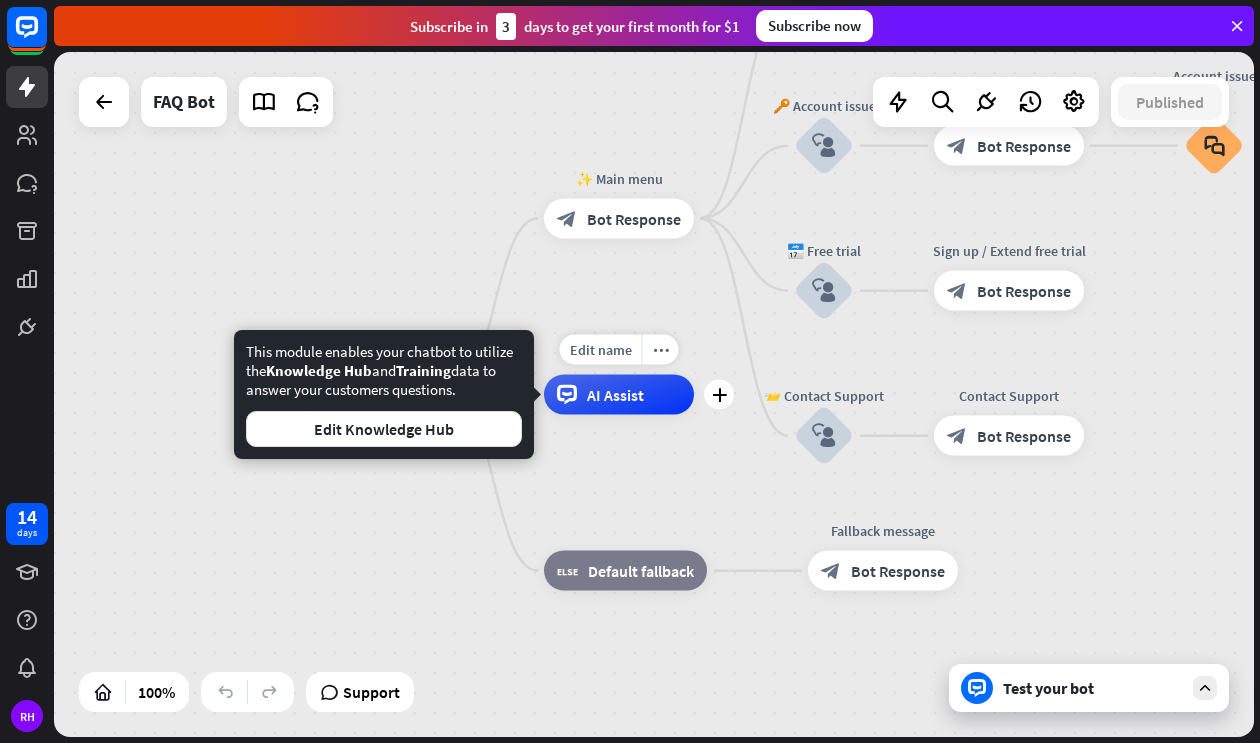 click on "home_2   Start point                 ✨ Main menu   block_bot_response   Bot Response                 💲 Subscription   block_user_input                 Subscription plan — 🔍 menu   block_bot_response   Bot Response                 Subscription plan FAQ   block_faq                 🔑 Account issue   block_user_input                 Account issue — 🔍 menu   block_bot_response   Bot Response                 Account issue FAQ   block_faq                 📅 Free trial   block_user_input                 Sign up / Extend free trial   block_bot_response   Bot Response                 📨 Contact Support   block_user_input                 Contact Support   block_bot_response   Bot Response       Edit name   more_horiz         plus       AI Assist                   block_fallback   Default fallback                 Fallback message   block_bot_response   Bot Response" at bounding box center (894, 737) 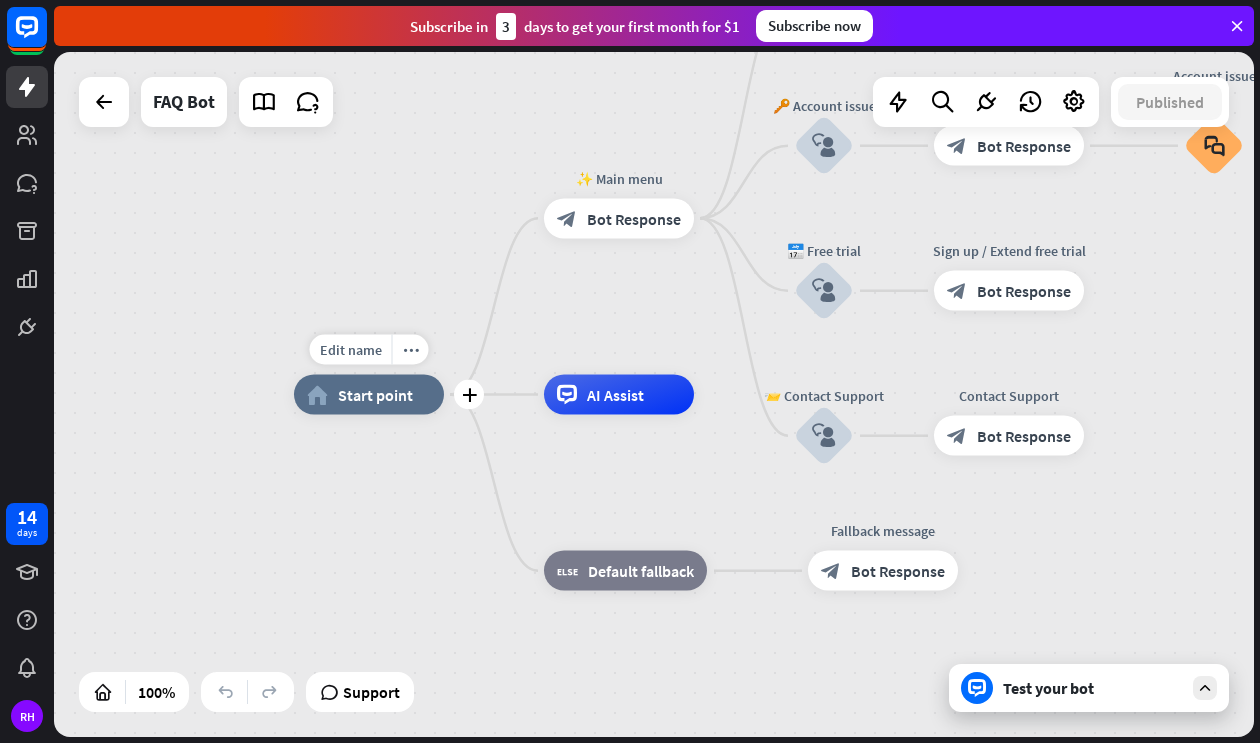 click on "Start point" at bounding box center [375, 395] 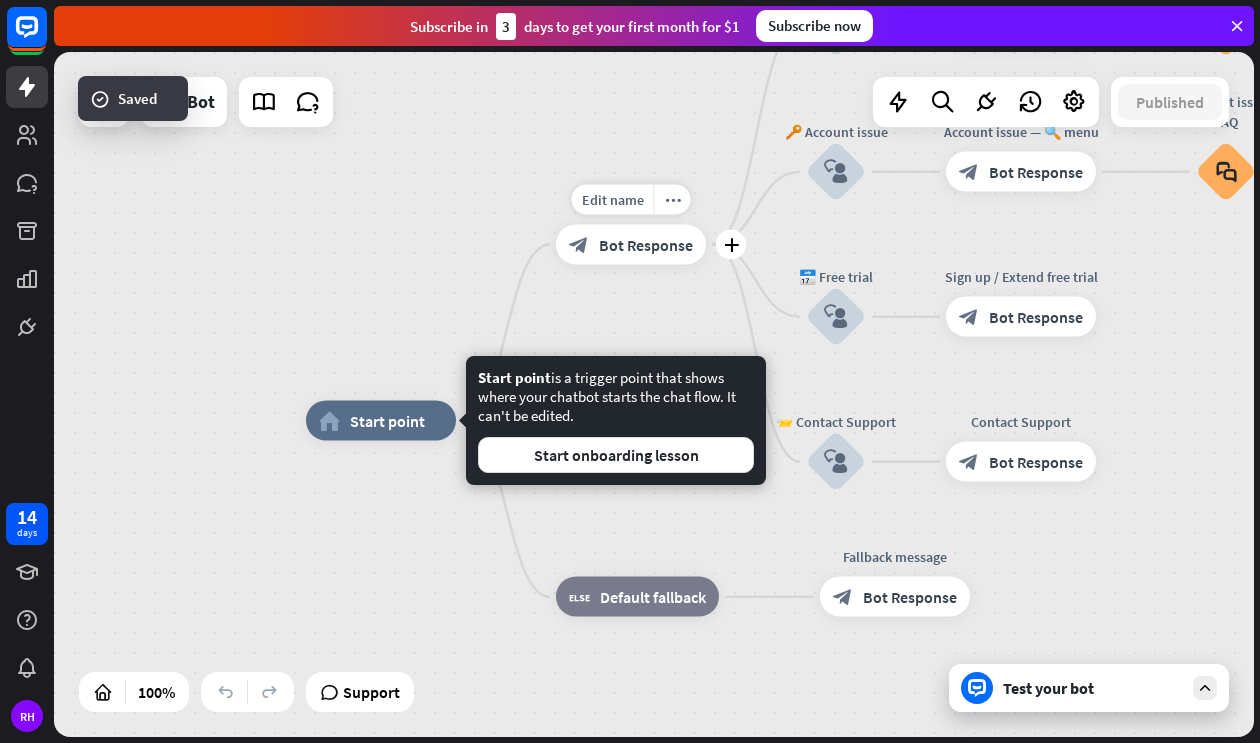 click on "block_bot_response   Bot Response" at bounding box center [631, 244] 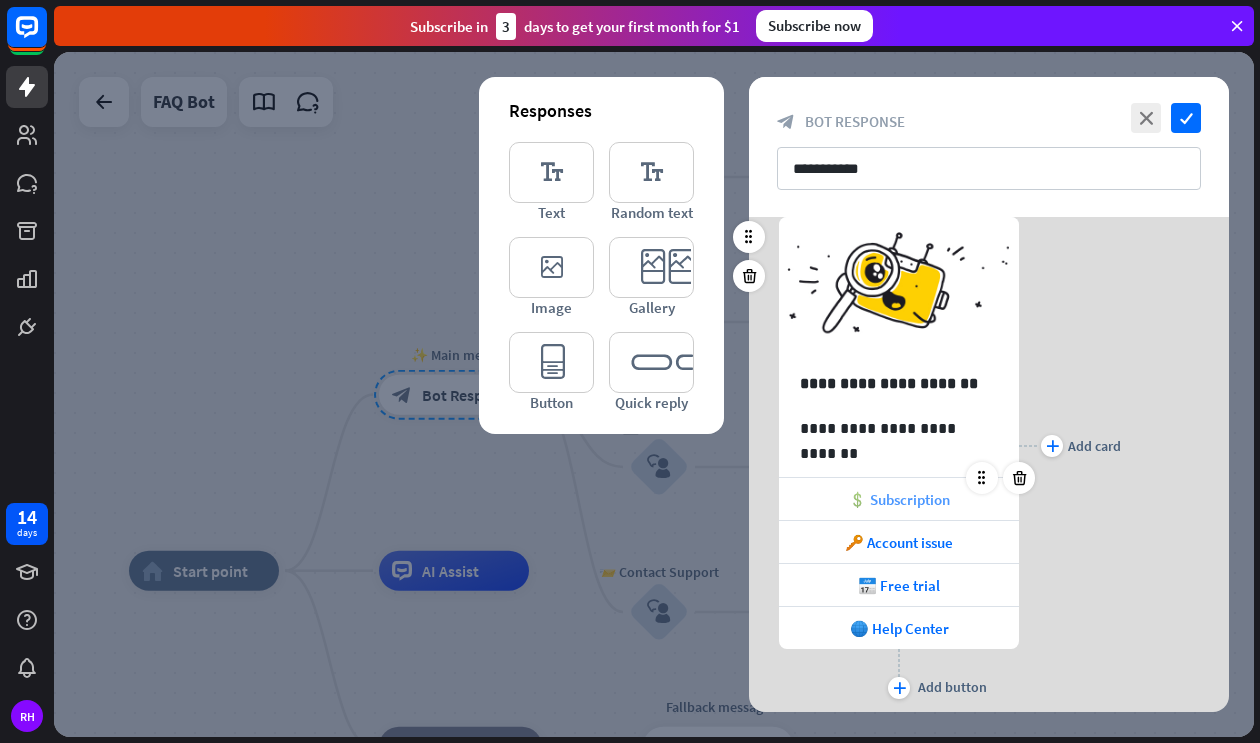 scroll, scrollTop: 75, scrollLeft: 0, axis: vertical 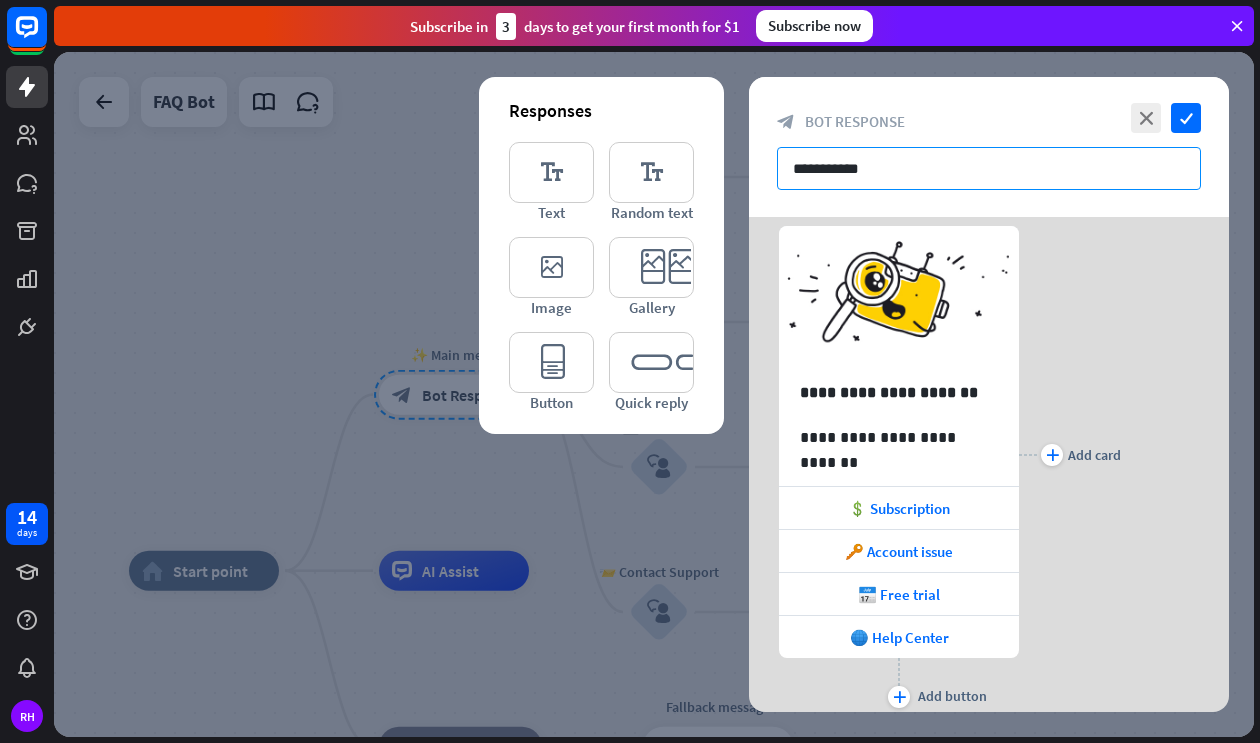 click on "**********" at bounding box center (989, 168) 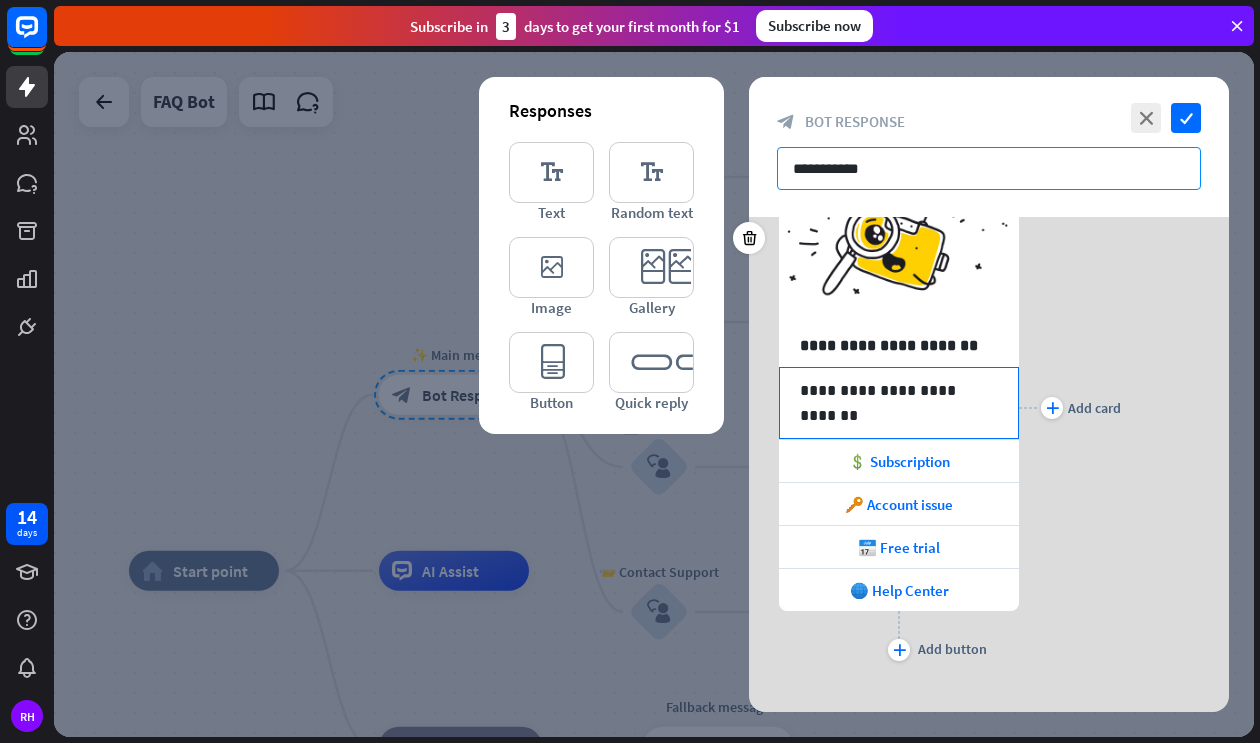 scroll, scrollTop: 146, scrollLeft: 0, axis: vertical 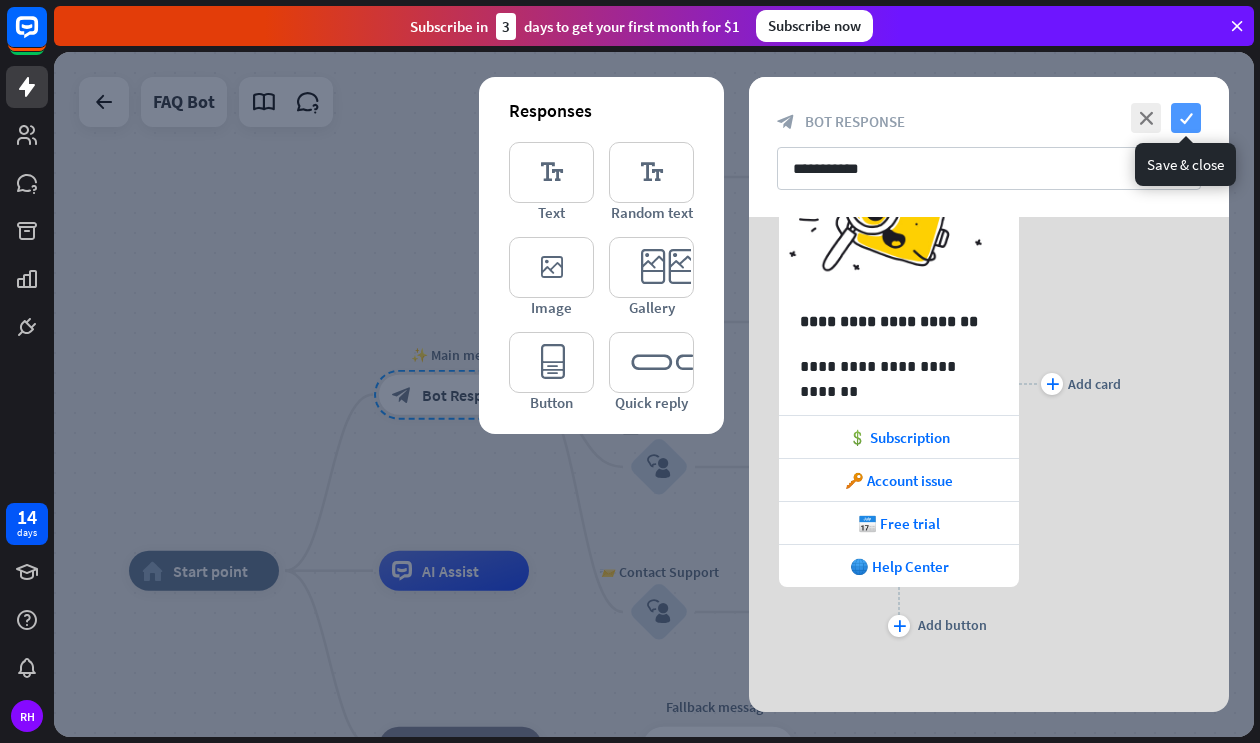 click on "check" at bounding box center (1186, 118) 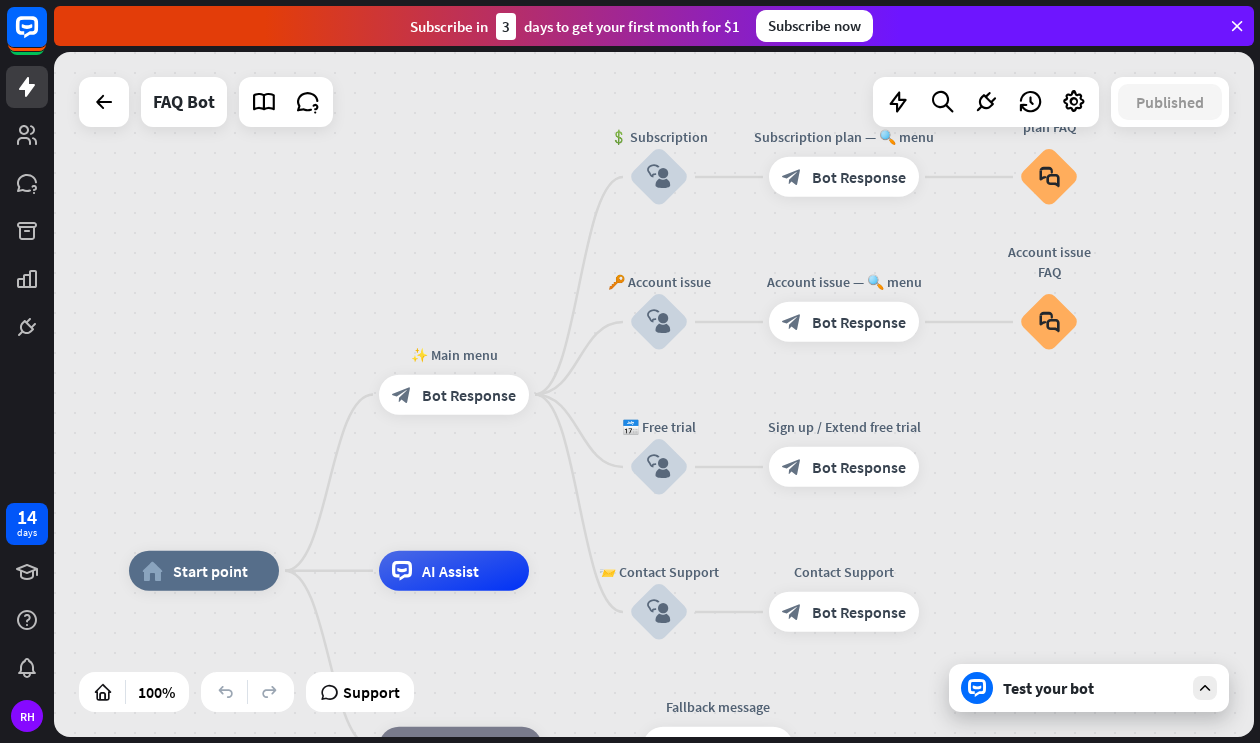 click on "Test your bot" at bounding box center [1093, 688] 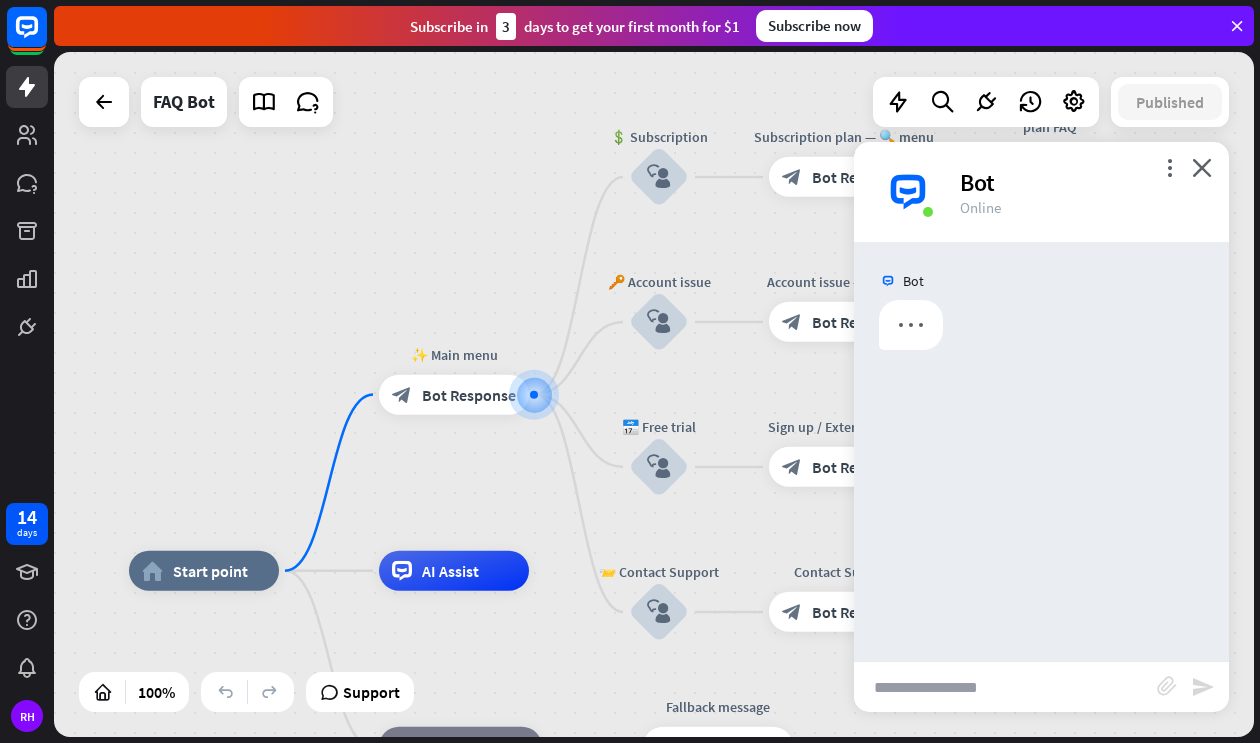 click at bounding box center [1005, 687] 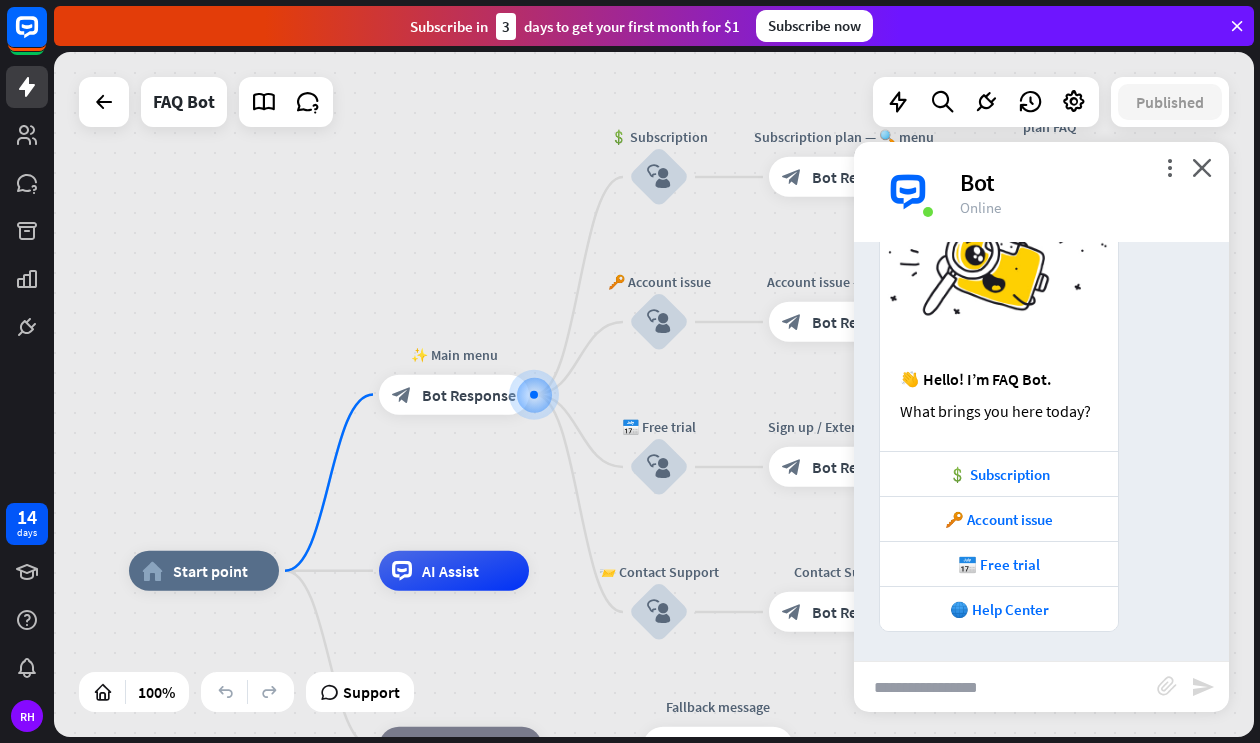 scroll, scrollTop: 115, scrollLeft: 0, axis: vertical 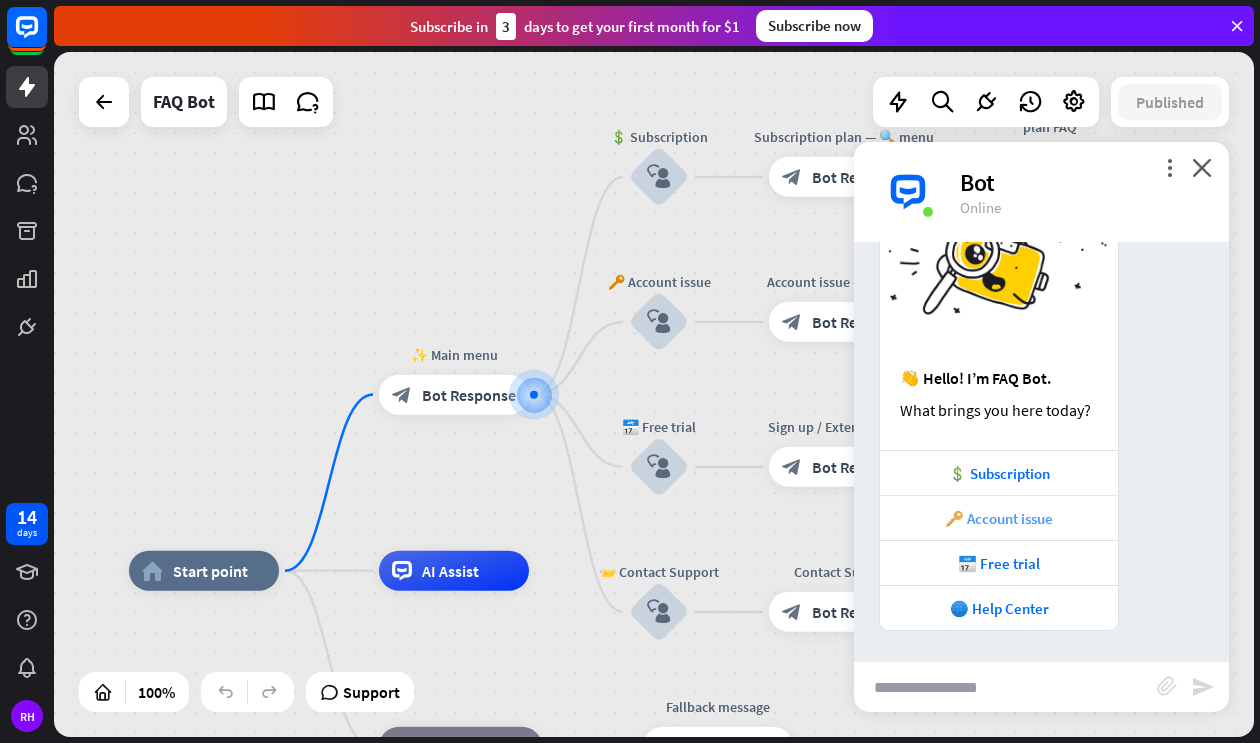 click on "🔑 Account issue" at bounding box center [999, 518] 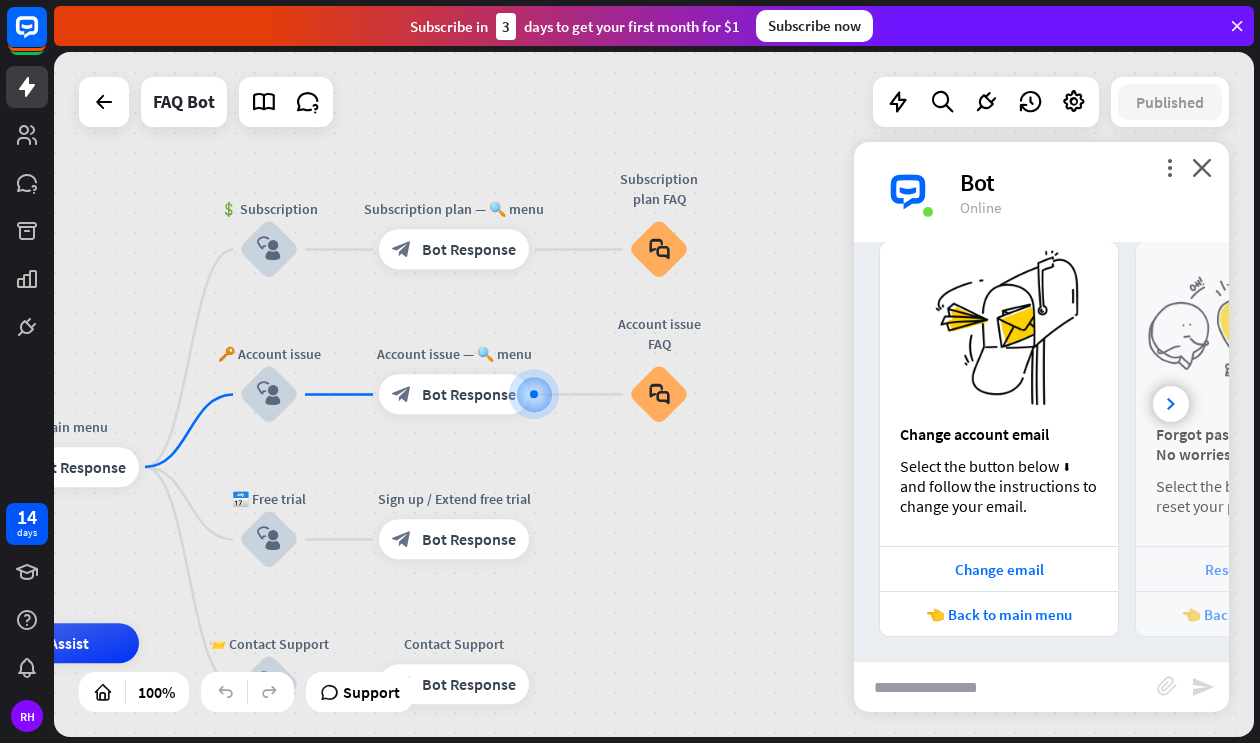 scroll, scrollTop: 657, scrollLeft: 0, axis: vertical 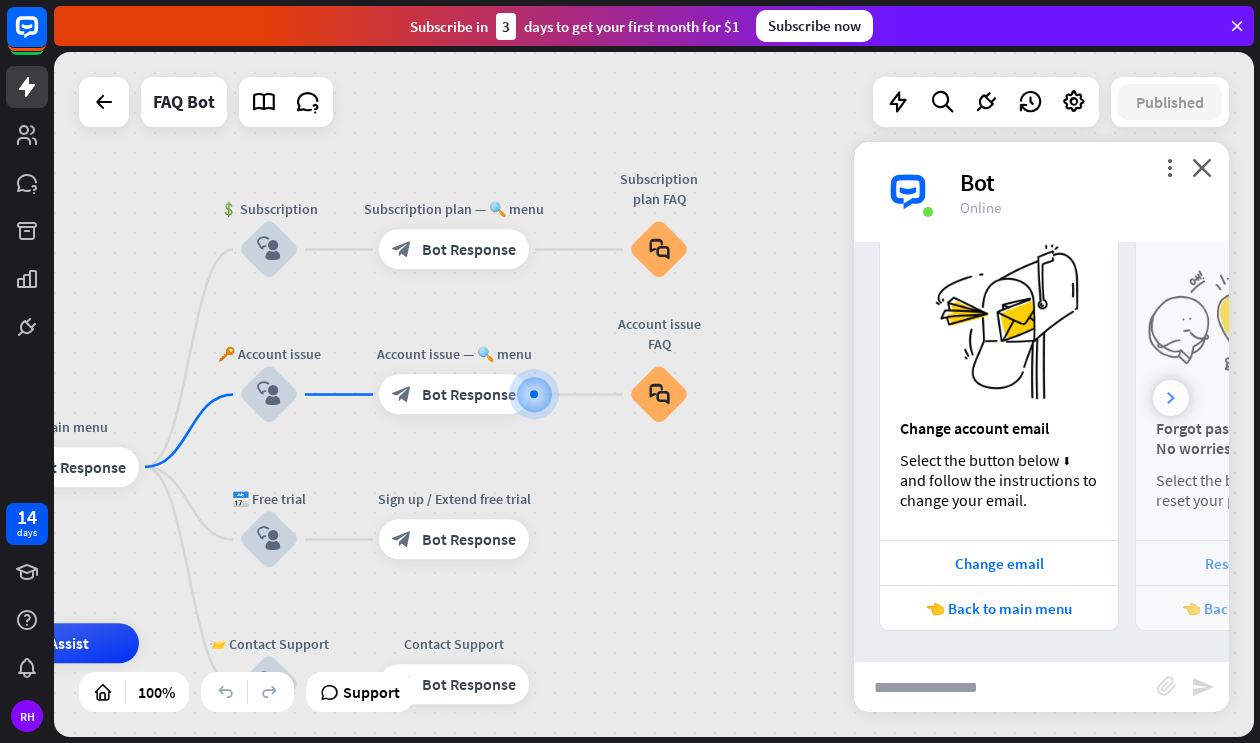 click 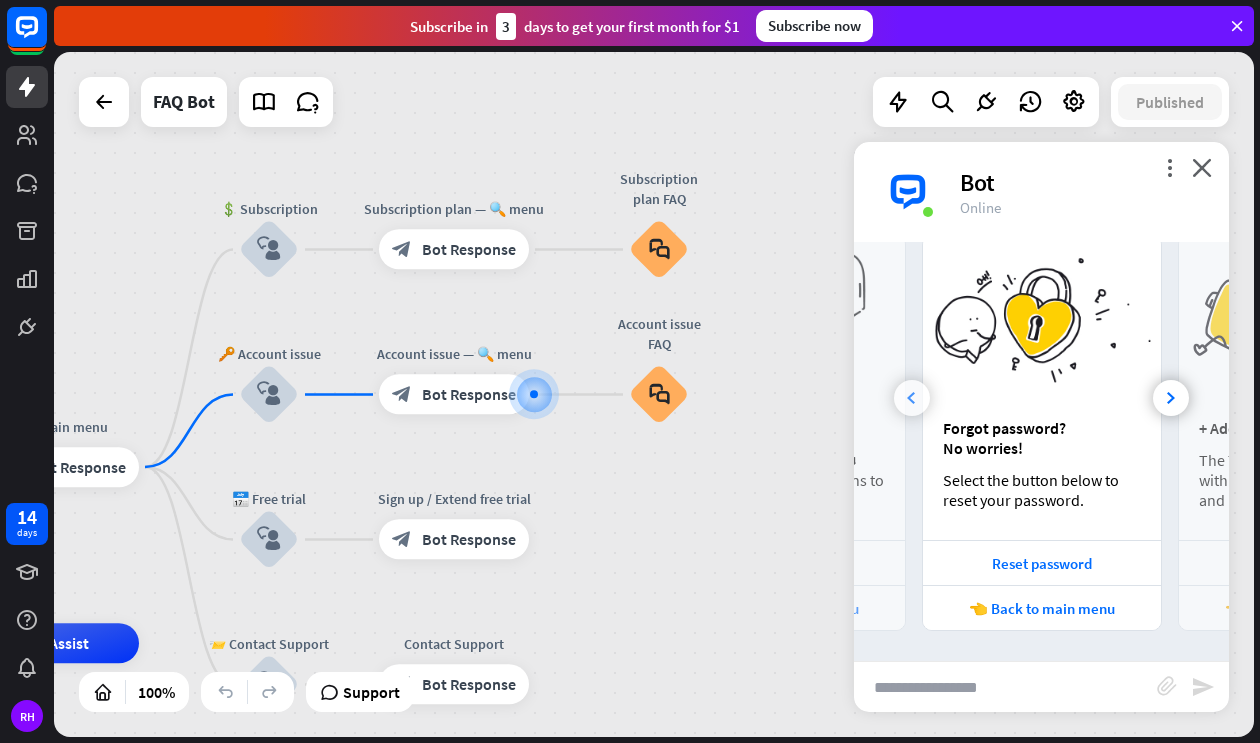 click at bounding box center (912, 398) 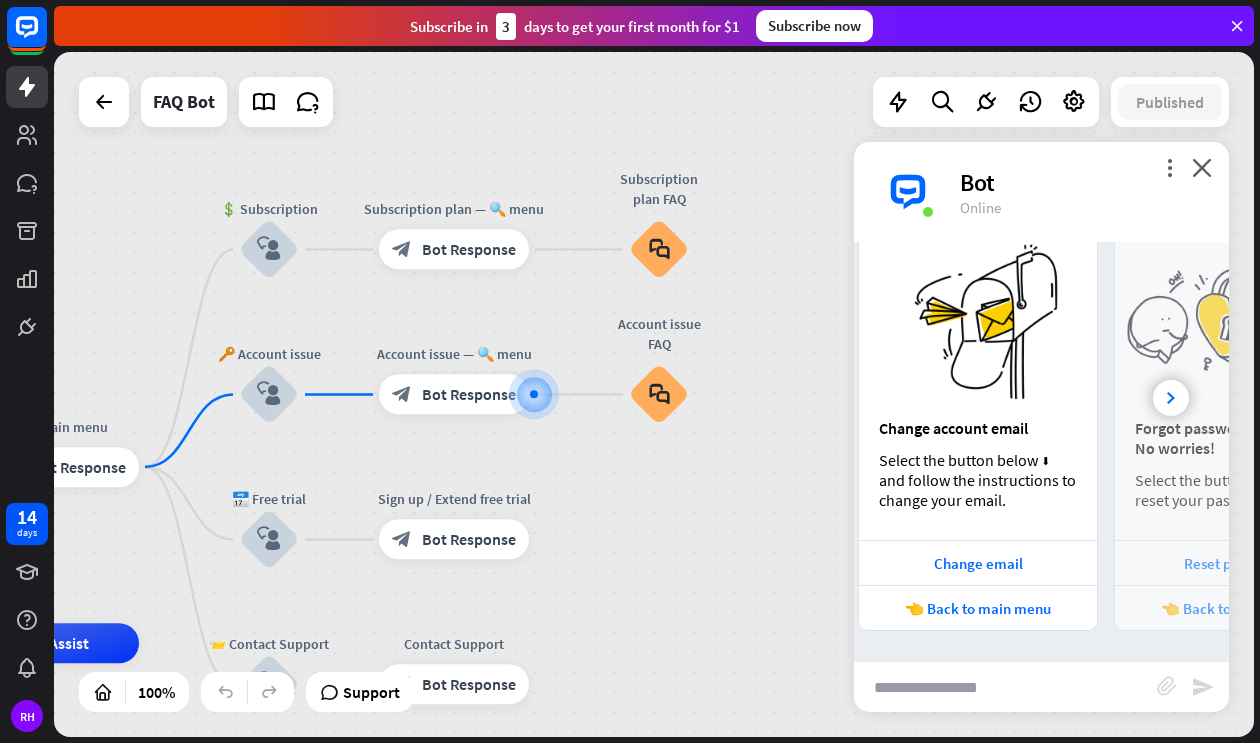 scroll, scrollTop: 0, scrollLeft: 0, axis: both 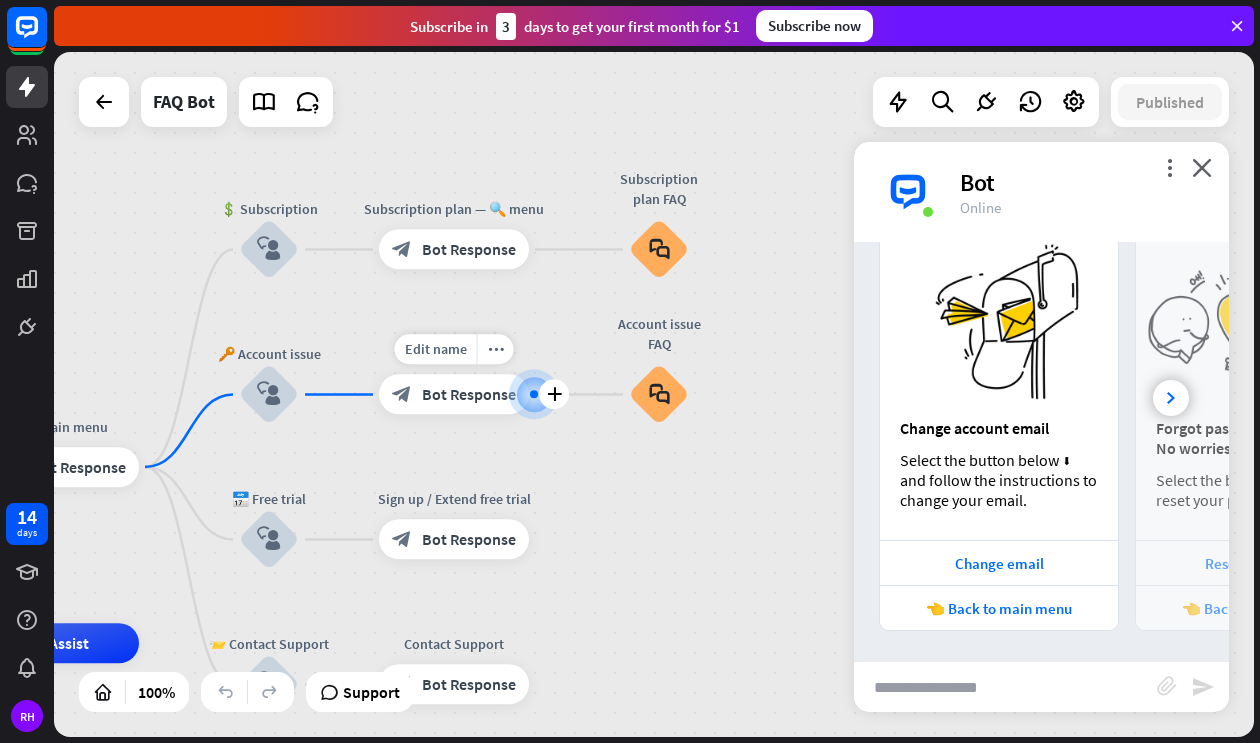click on "Bot Response" at bounding box center [469, 395] 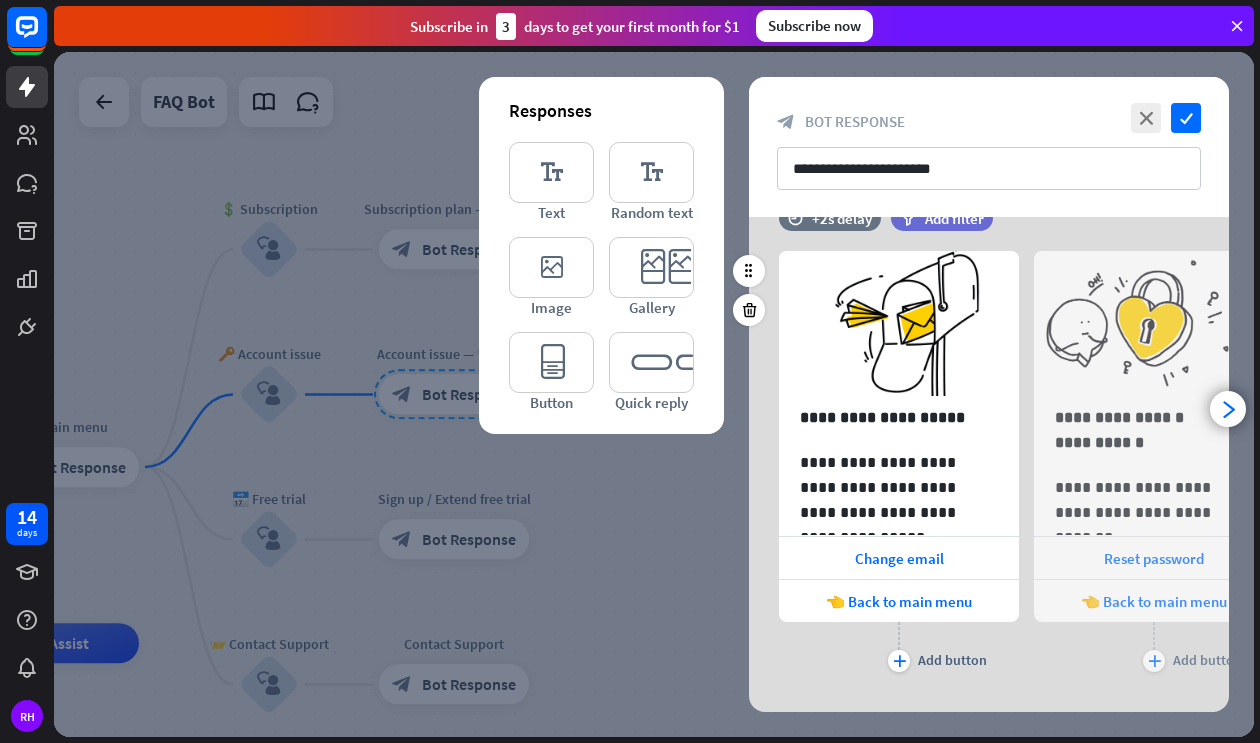 scroll, scrollTop: 41, scrollLeft: 0, axis: vertical 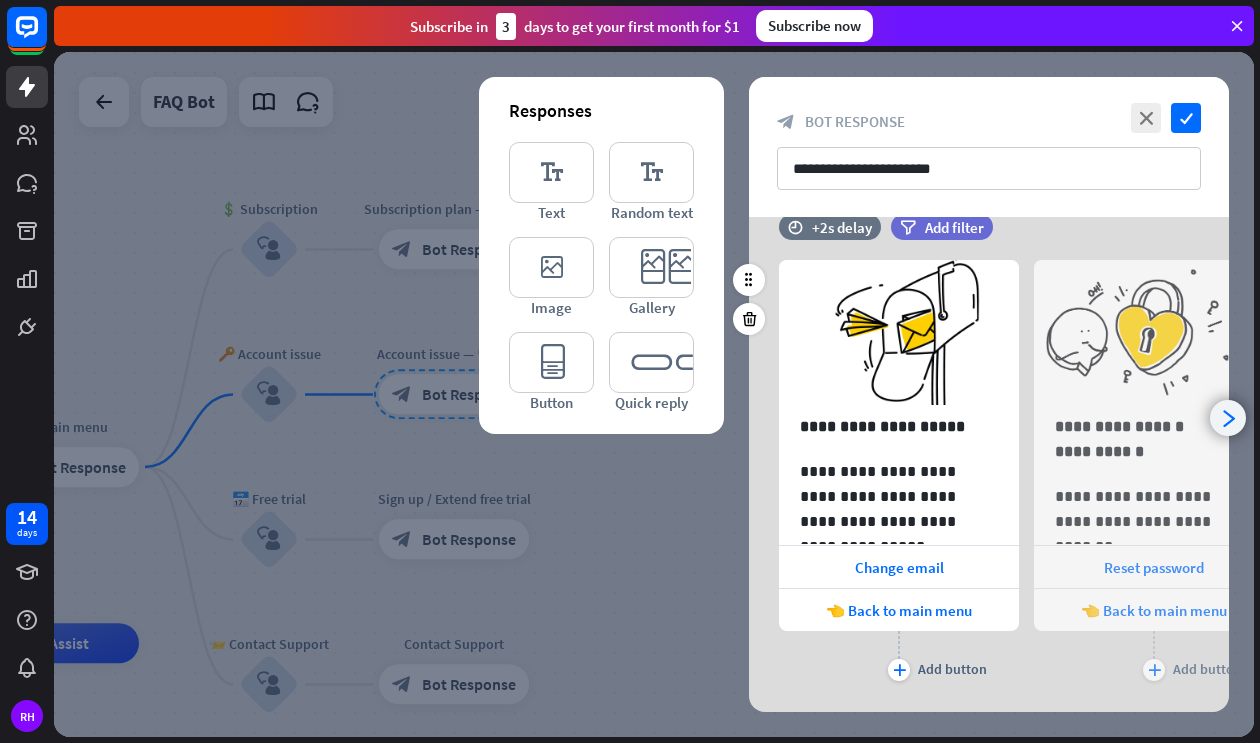 click on "arrowhead_right" at bounding box center [1228, 418] 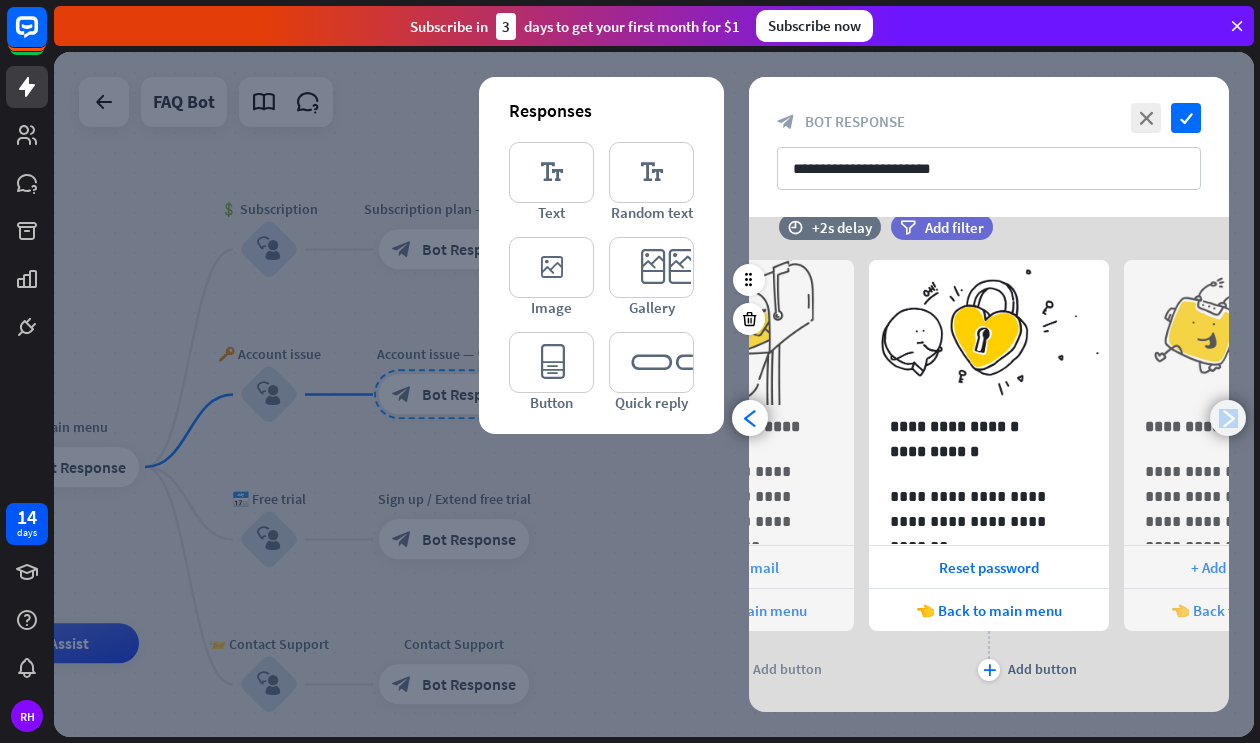 click on "arrowhead_right" at bounding box center (1228, 418) 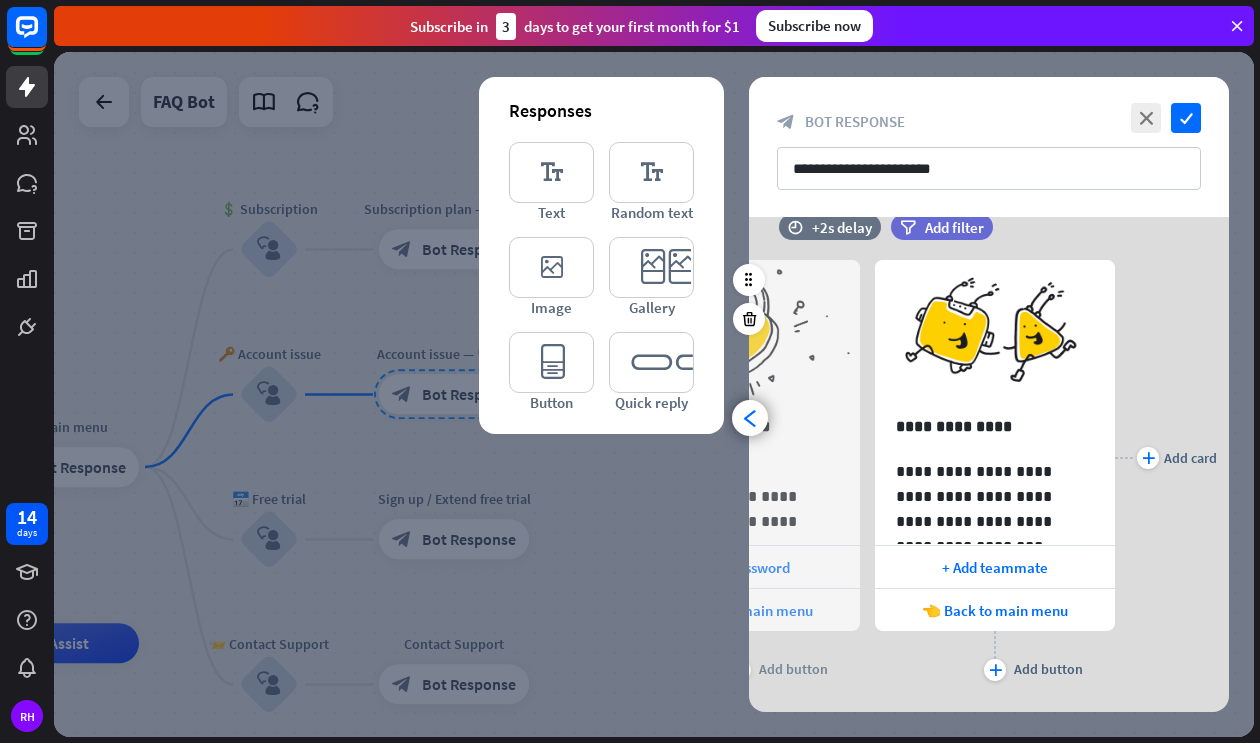 scroll, scrollTop: 0, scrollLeft: 420, axis: horizontal 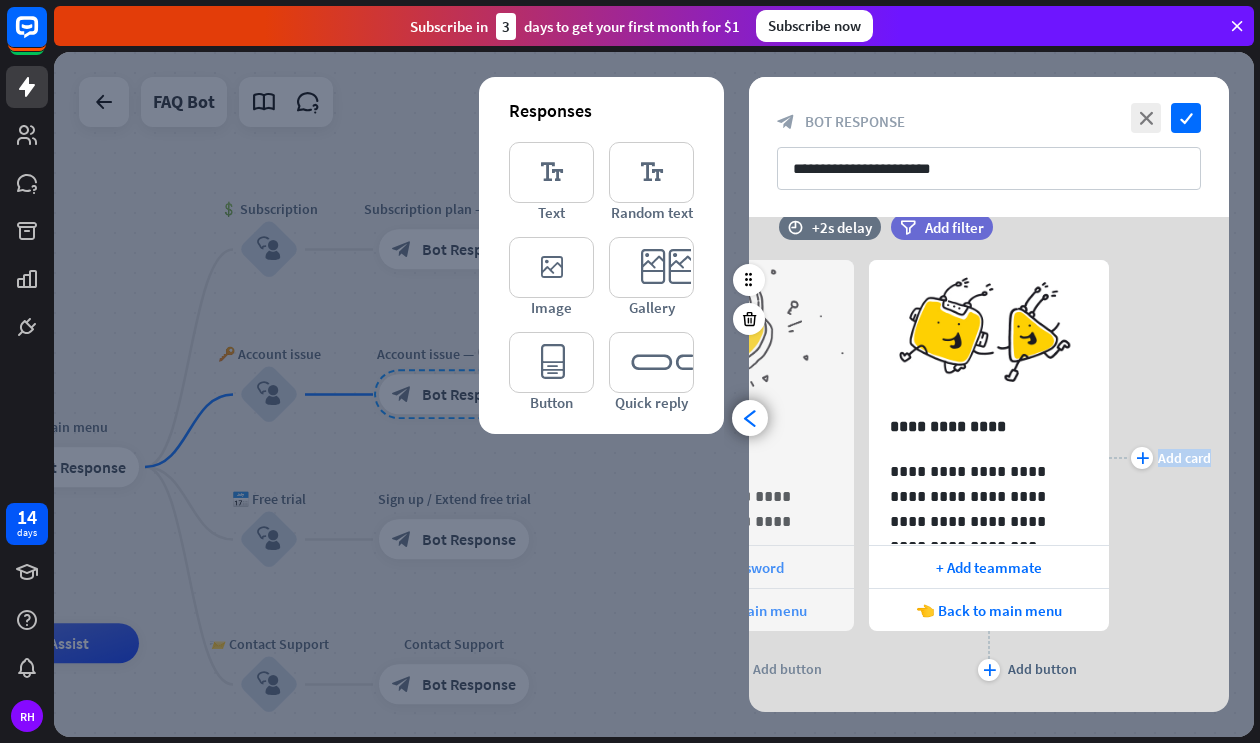 click on "**********" at bounding box center [989, 458] 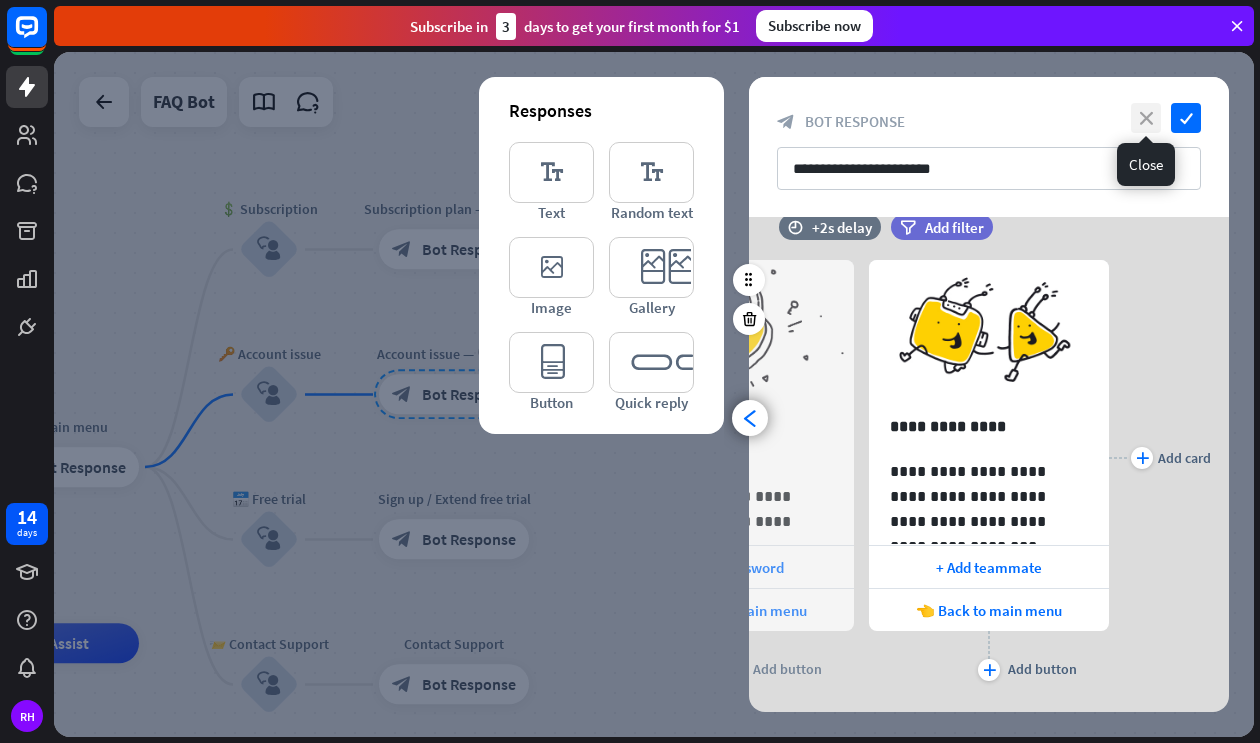 click on "close" at bounding box center [1146, 118] 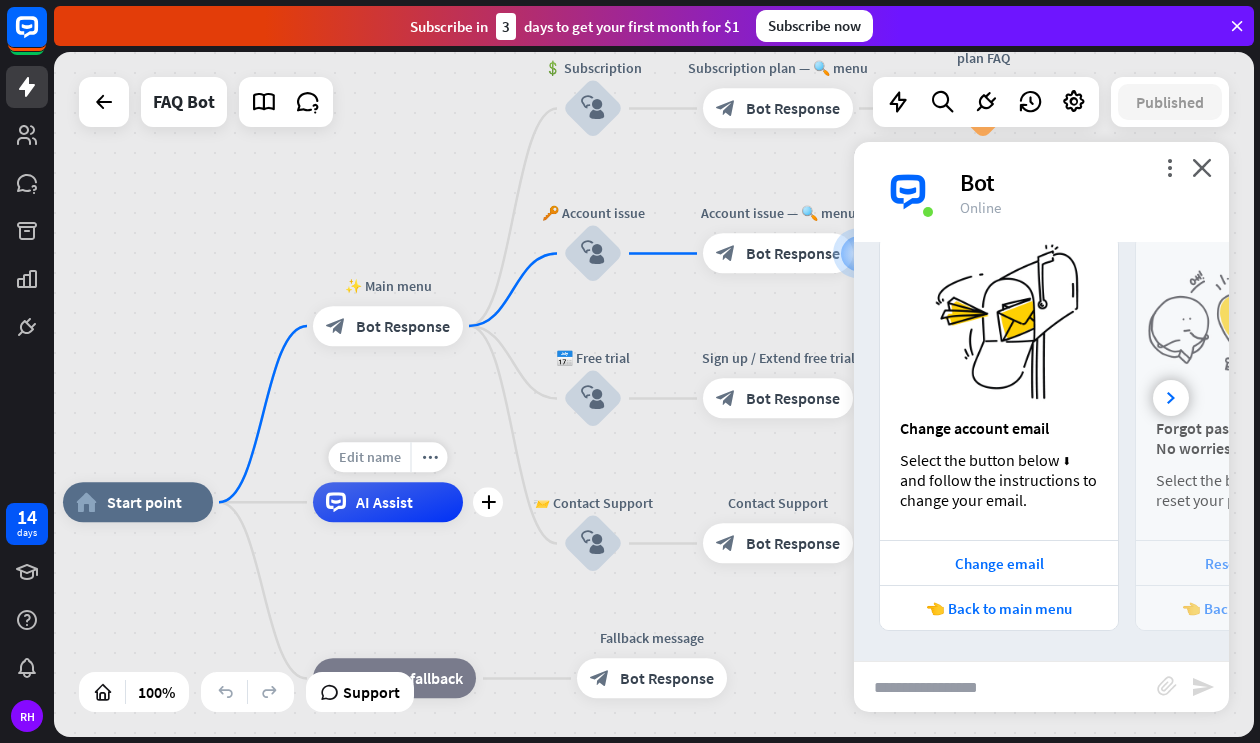 click on "Edit name" at bounding box center (370, 457) 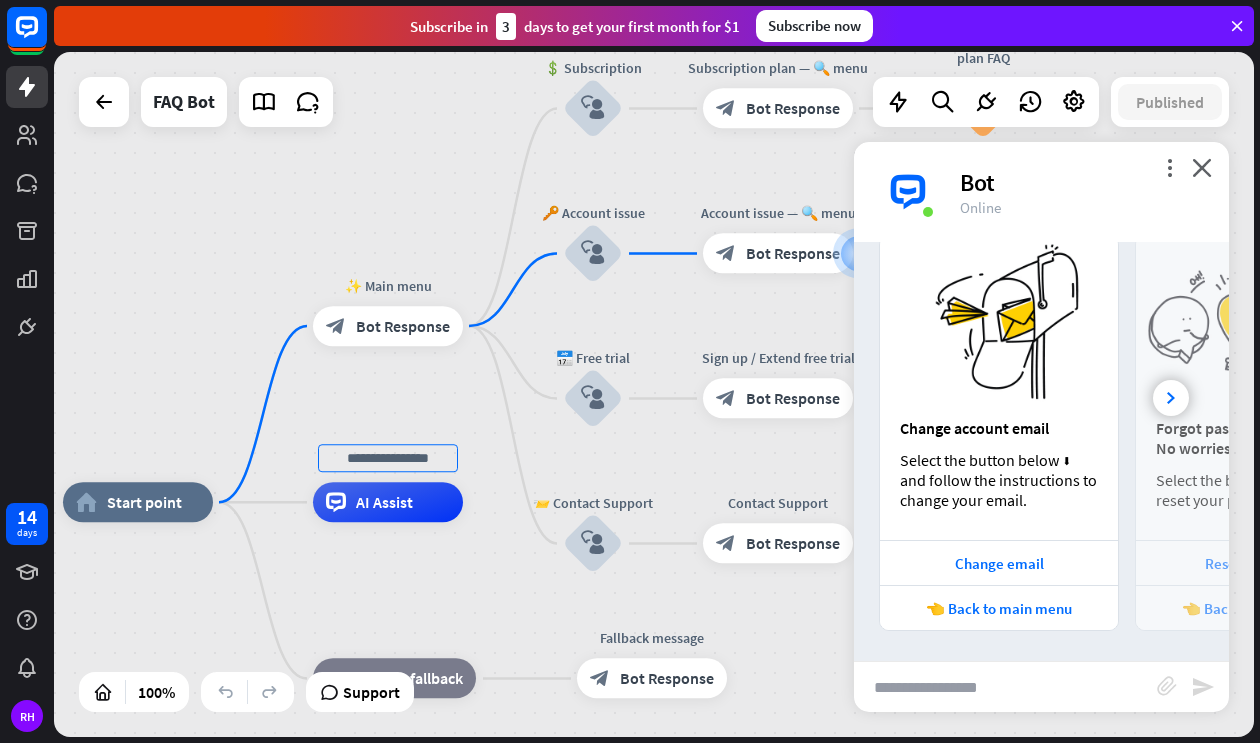click on "home_2   Start point                 ✨ Main menu   block_bot_response   Bot Response                 💲 Subscription   block_user_input                 Subscription plan — 🔍 menu   block_bot_response   Bot Response                 Subscription plan FAQ   block_faq                 🔑 Account issue   block_user_input                 Account issue — 🔍 menu   block_bot_response   Bot Response                     Account issue FAQ   block_faq                 📅 Free trial   block_user_input                 Sign up / Extend free trial   block_bot_response   Bot Response                 📨 Contact Support   block_user_input                 Contact Support   block_bot_response   Bot Response                     AI Assist                   block_fallback   Default fallback                 Fallback message   block_bot_response   Bot Response" at bounding box center [654, 394] 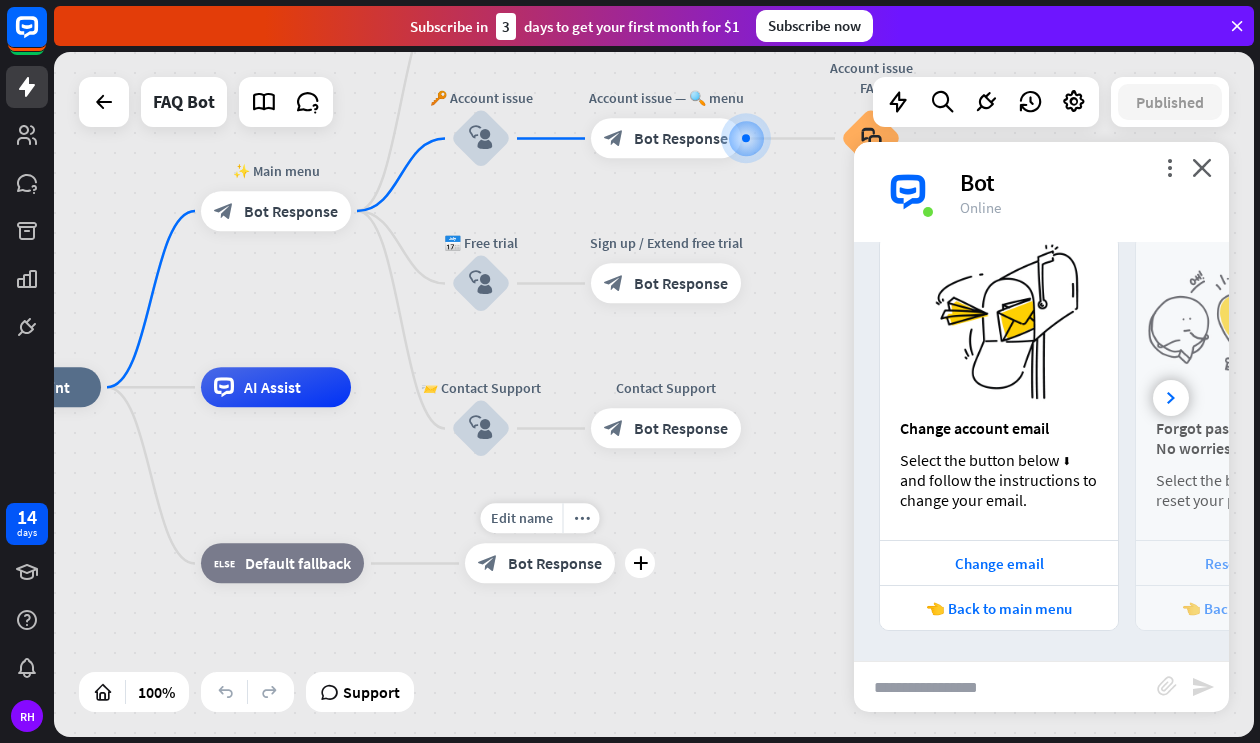 click on "block_bot_response   Bot Response" at bounding box center (540, 564) 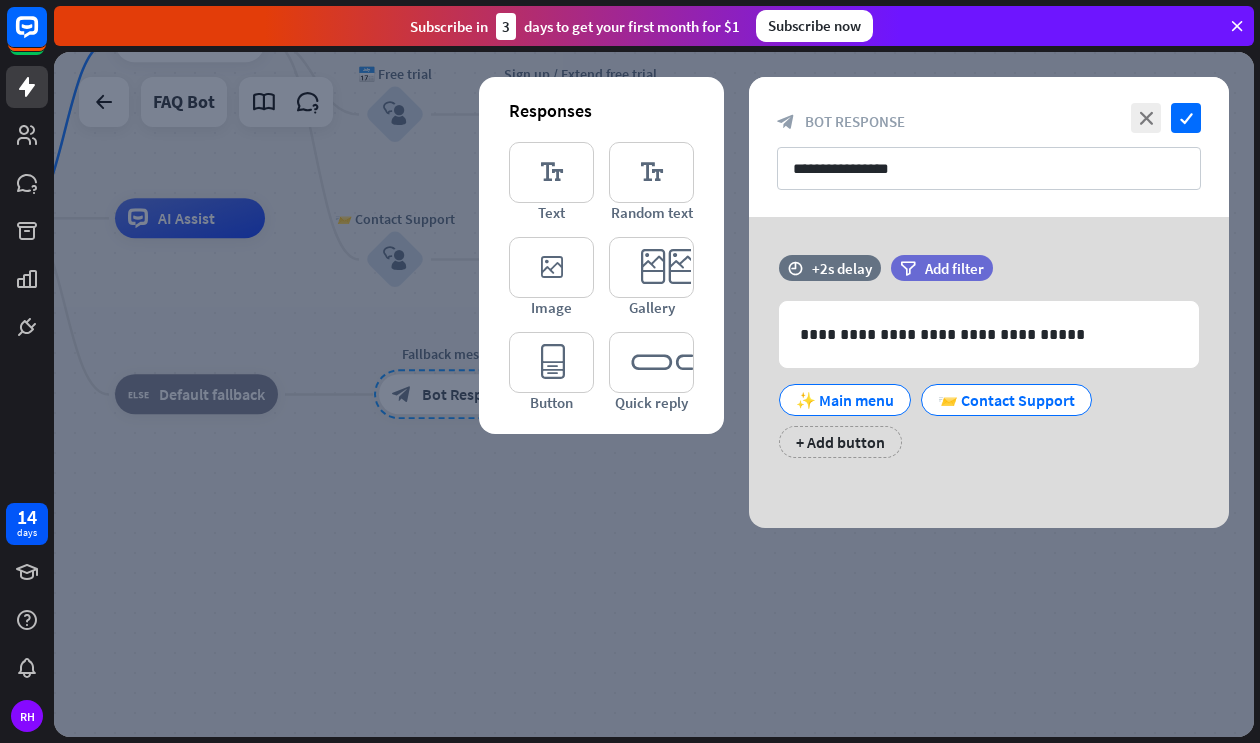 click at bounding box center (654, 394) 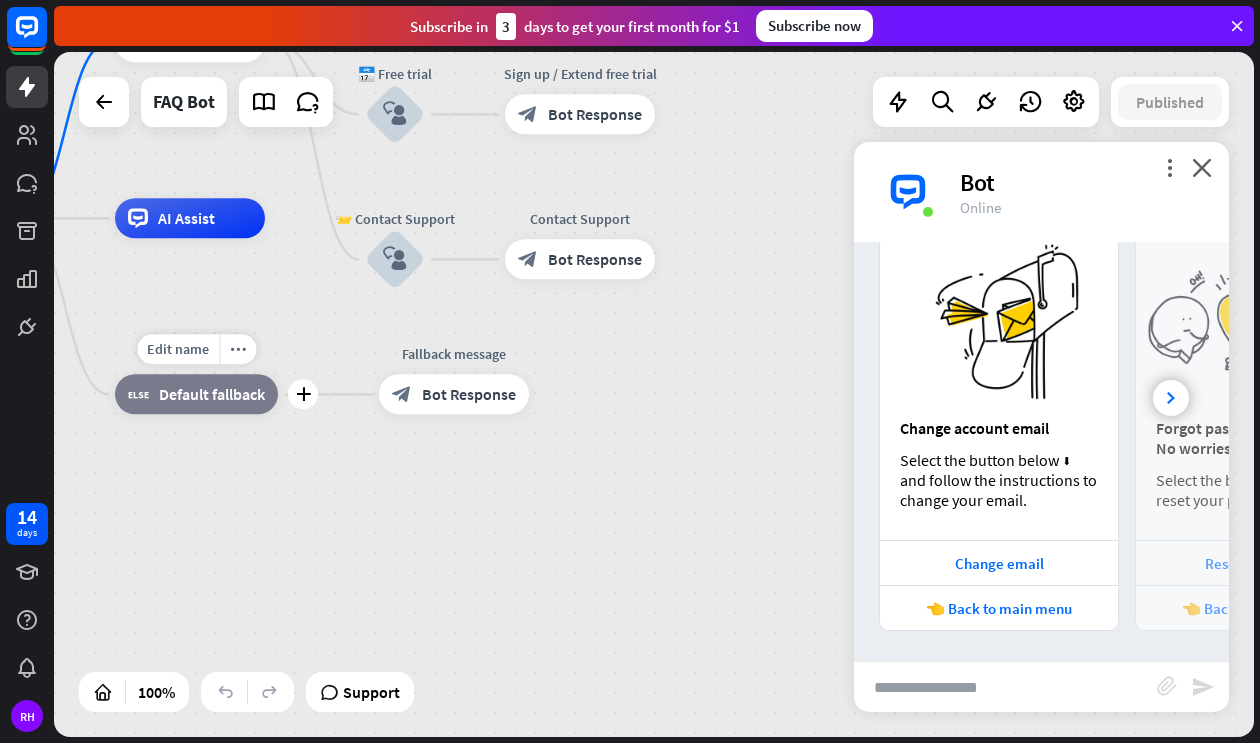 click on "Default fallback" at bounding box center (212, 395) 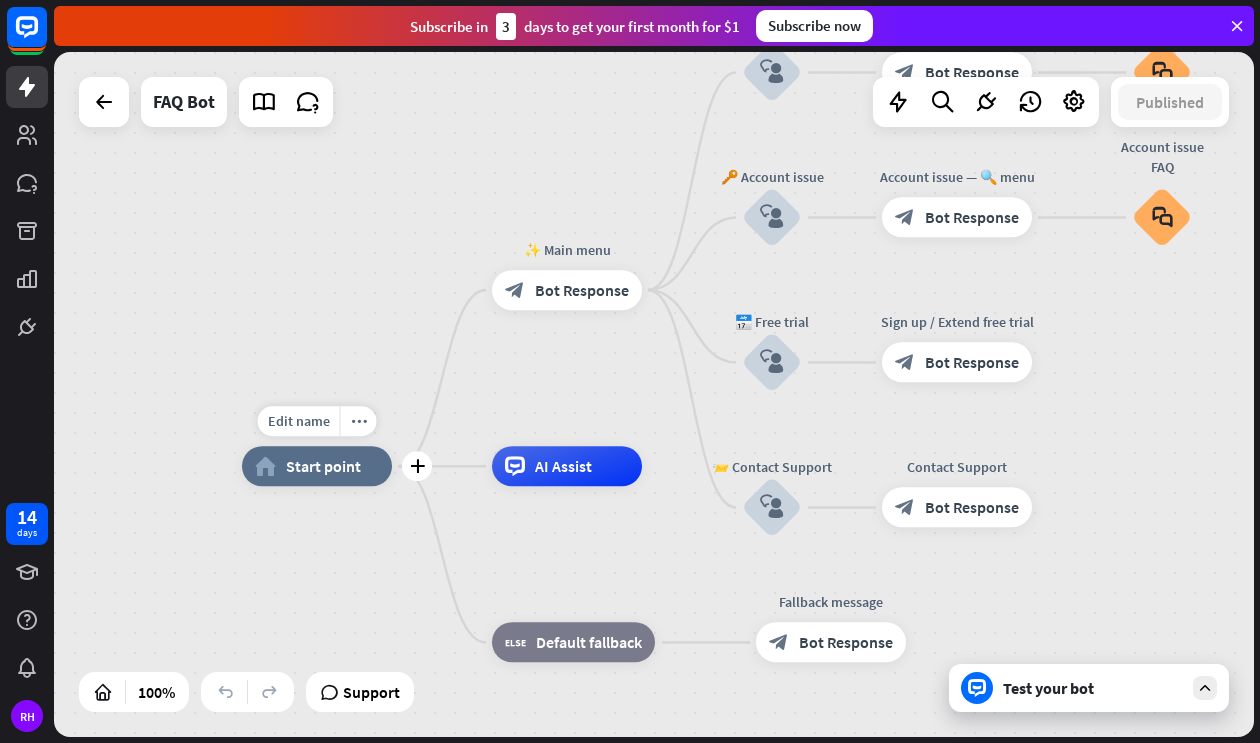click on "Start point" at bounding box center (323, 466) 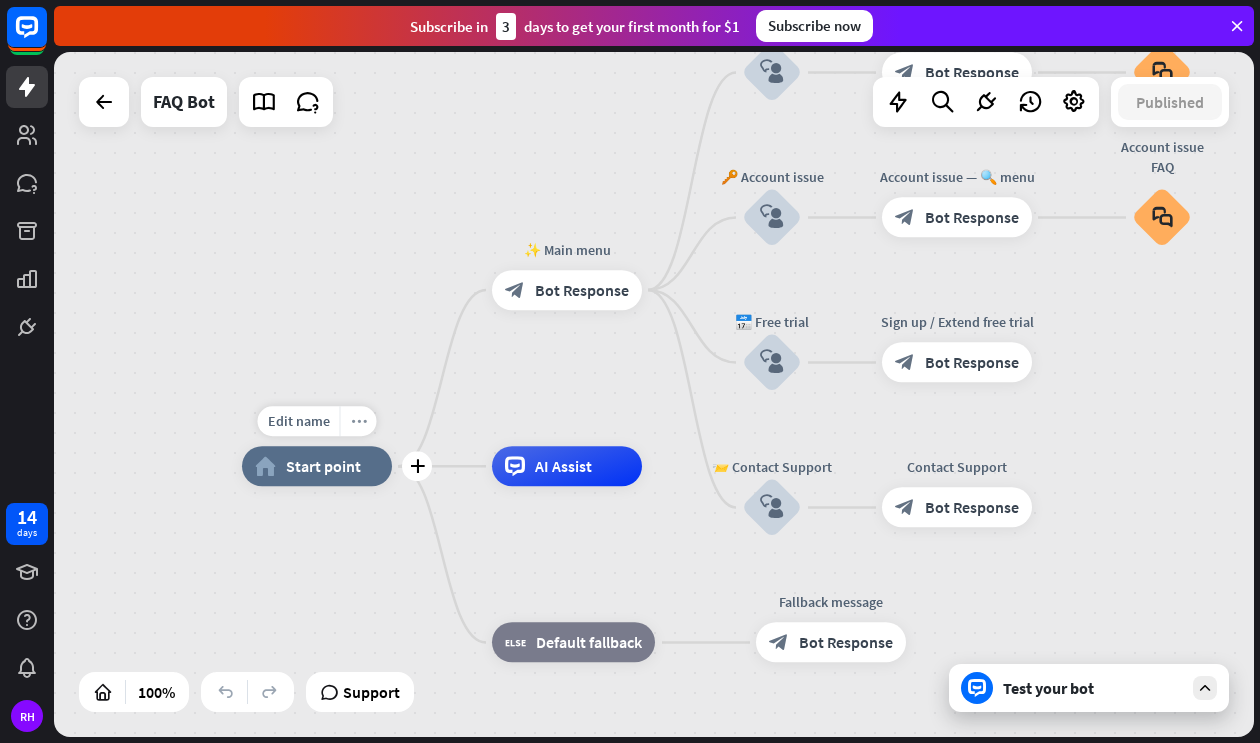 click on "more_horiz" at bounding box center (358, 421) 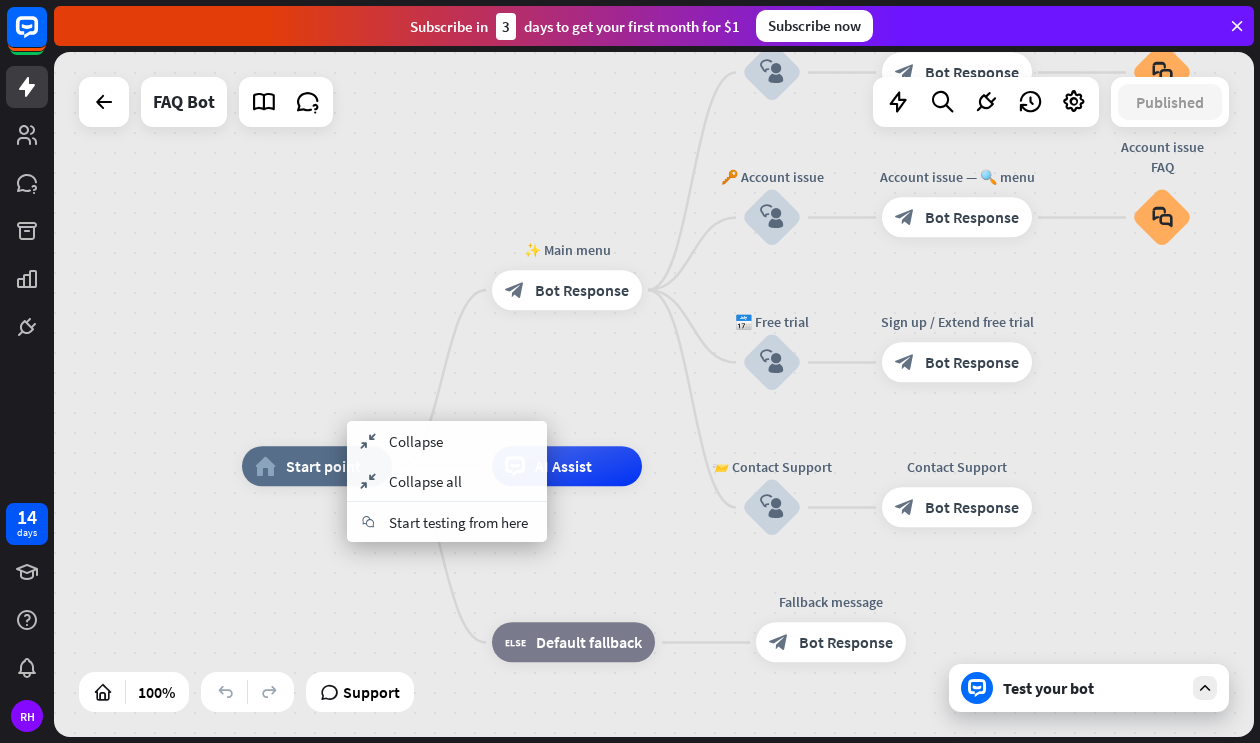 click on "home_2   Start point                 ✨ Main menu   block_bot_response   Bot Response                 💲 Subscription   block_user_input                 Subscription plan — 🔍 menu   block_bot_response   Bot Response                 Subscription plan FAQ   block_faq                 🔑 Account issue   block_user_input                 Account issue — 🔍 menu   block_bot_response   Bot Response                 Account issue FAQ   block_faq                 📅 Free trial   block_user_input                 Sign up / Extend free trial   block_bot_response   Bot Response                 📨 Contact Support   block_user_input                 Contact Support   block_bot_response   Bot Response                     AI Assist                   block_fallback   Default fallback                 Fallback message   block_bot_response   Bot Response" at bounding box center [654, 394] 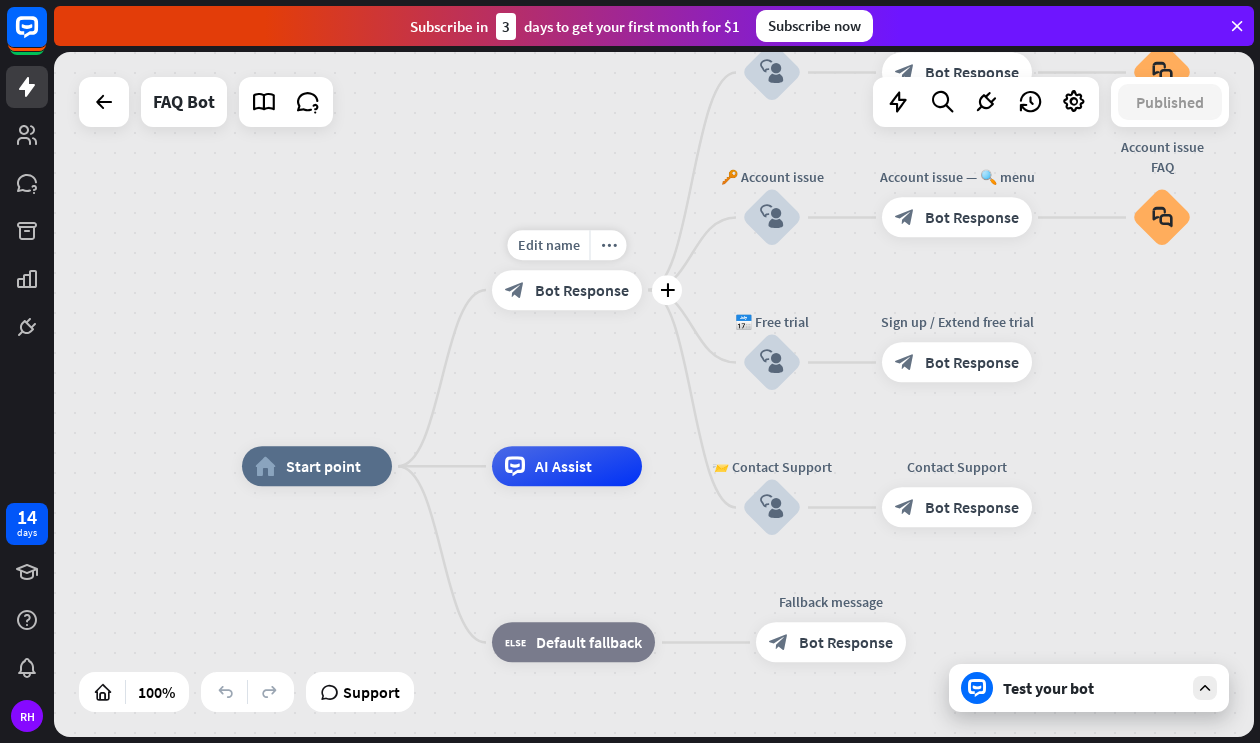 click on "Bot Response" at bounding box center (582, 290) 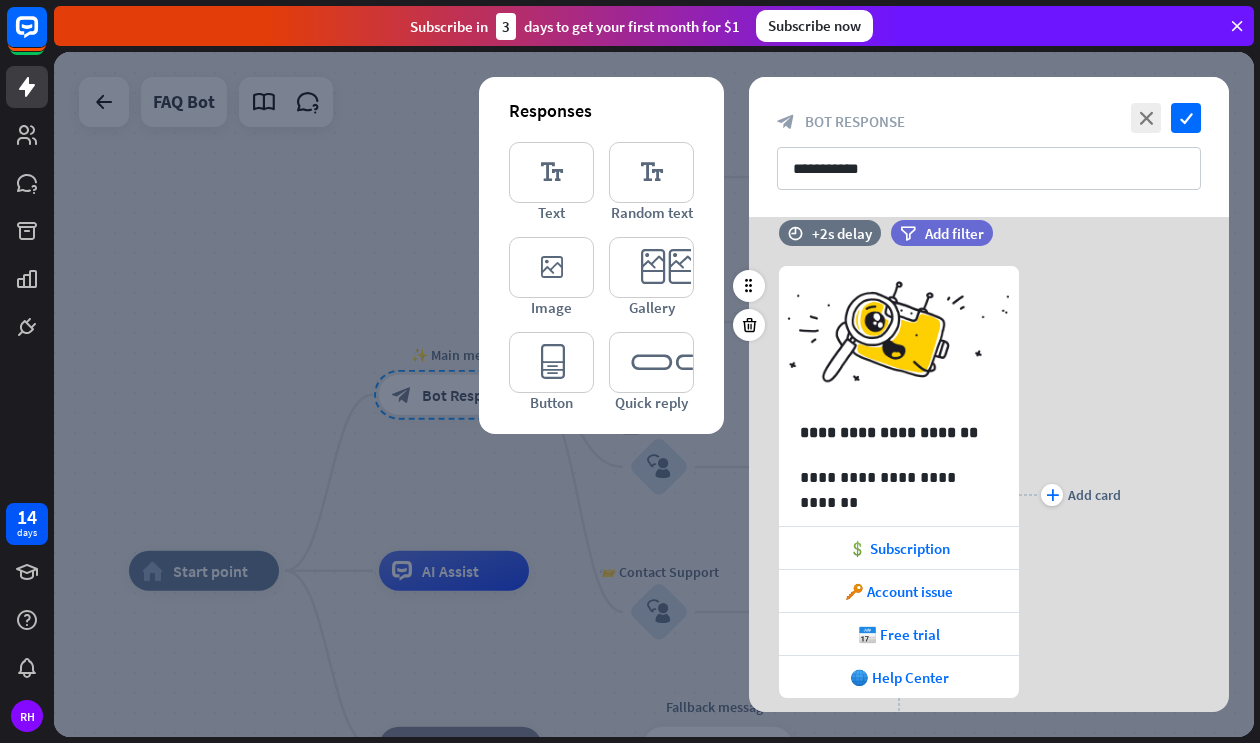scroll, scrollTop: 0, scrollLeft: 0, axis: both 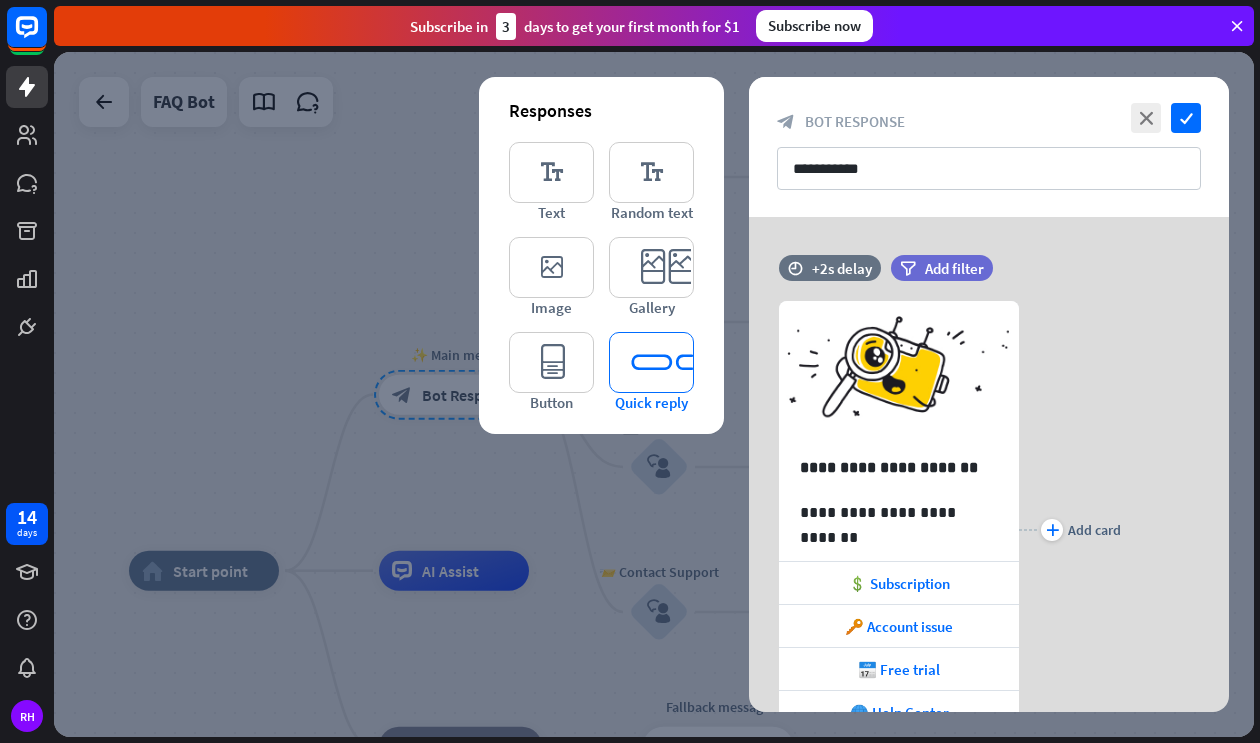 click on "editor_quick_replies" at bounding box center [651, 362] 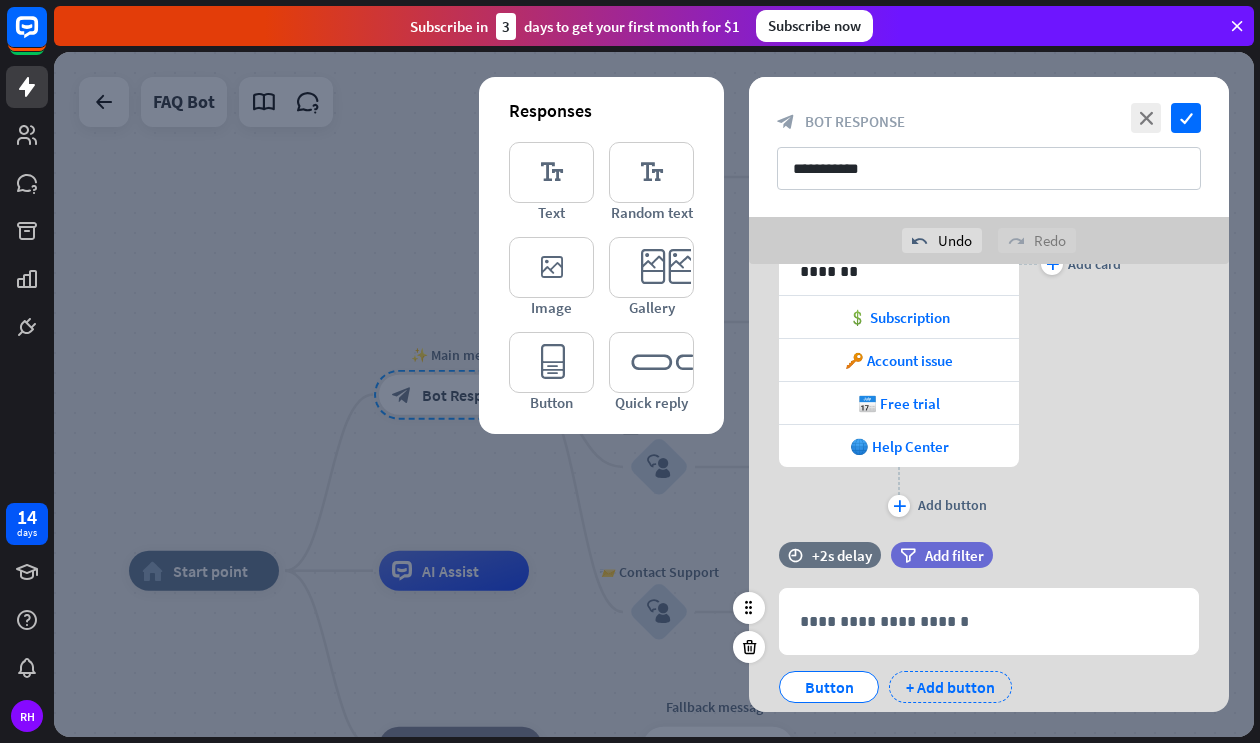 scroll, scrollTop: 312, scrollLeft: 0, axis: vertical 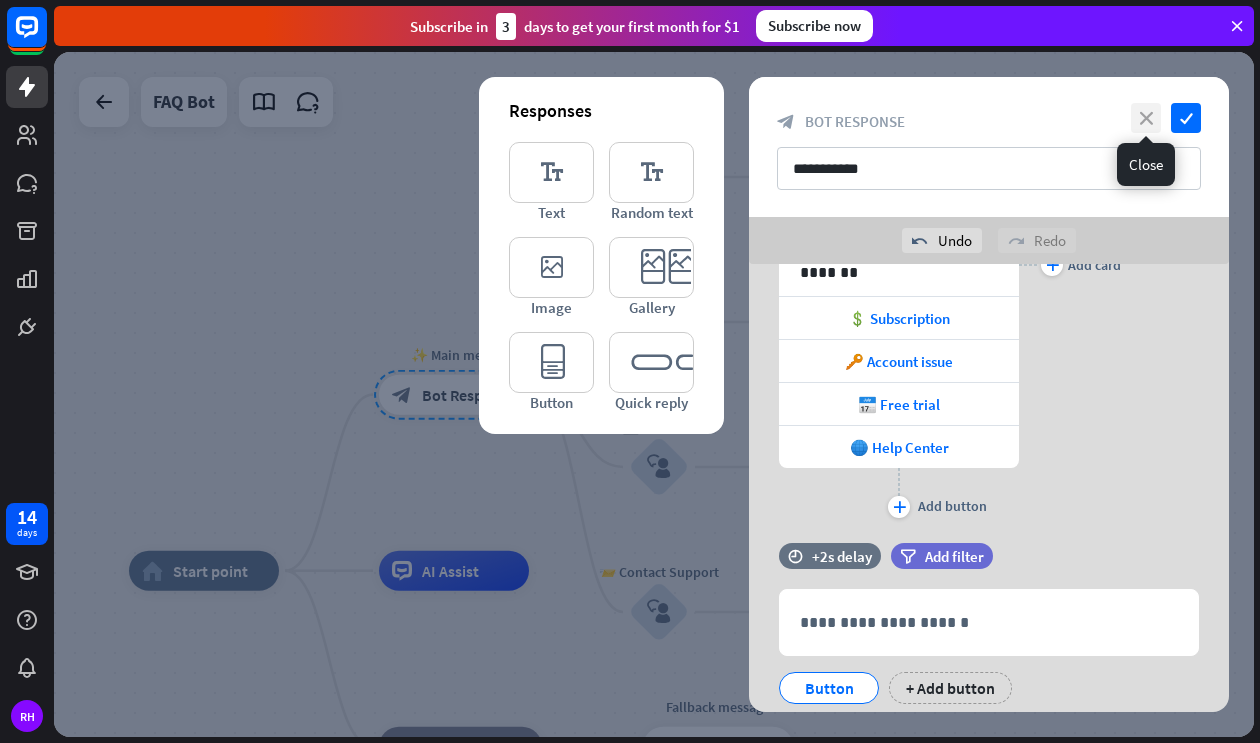 click on "close" at bounding box center [1146, 118] 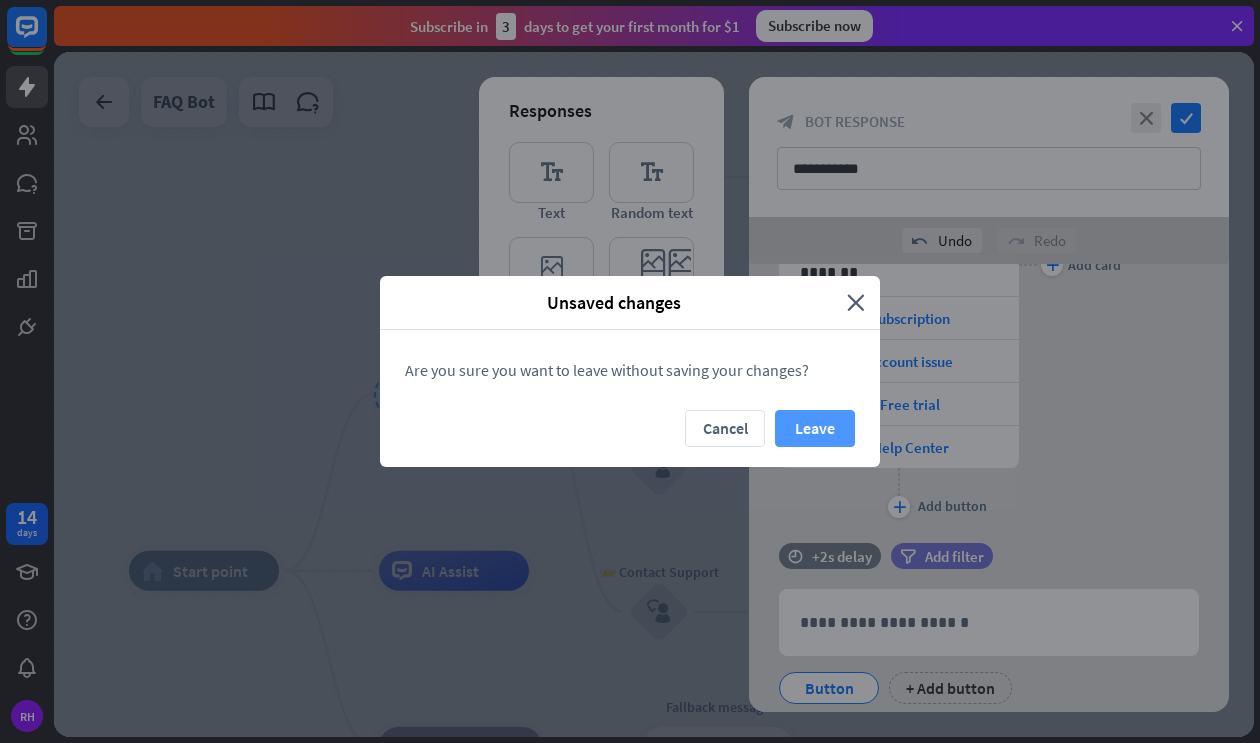 click on "Leave" at bounding box center [815, 428] 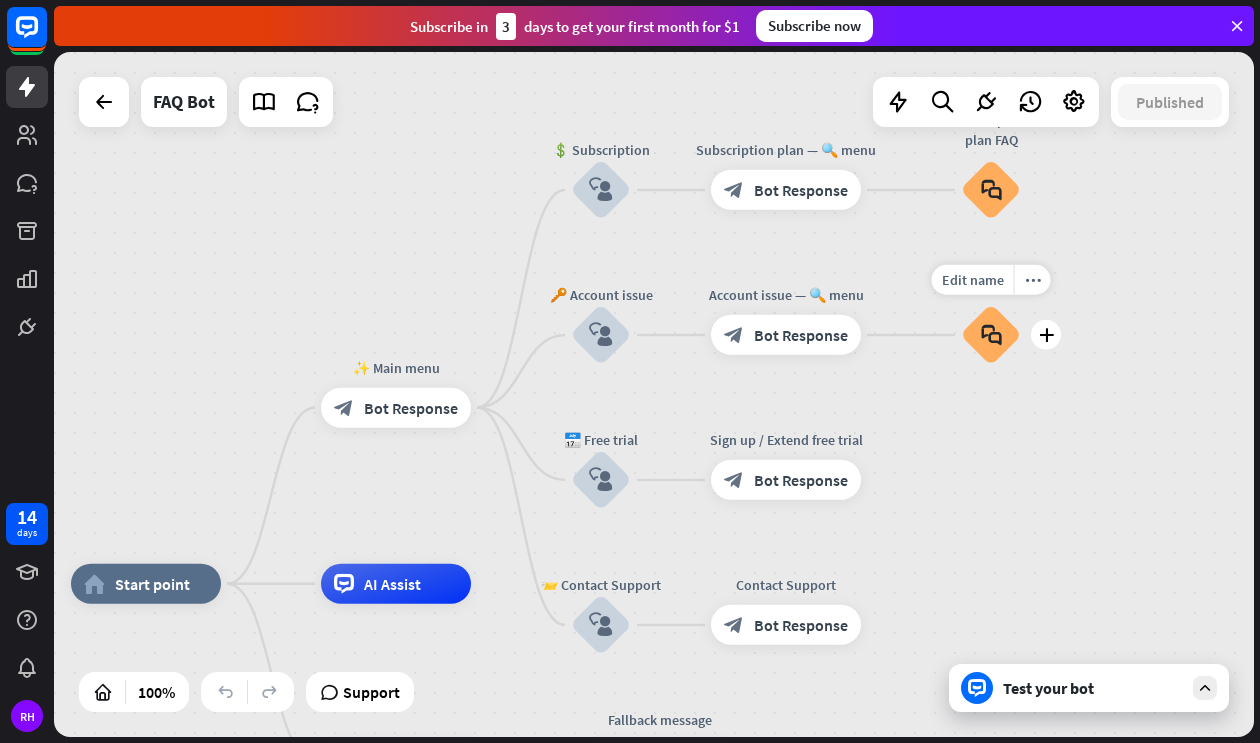 click on "block_faq" at bounding box center (991, 335) 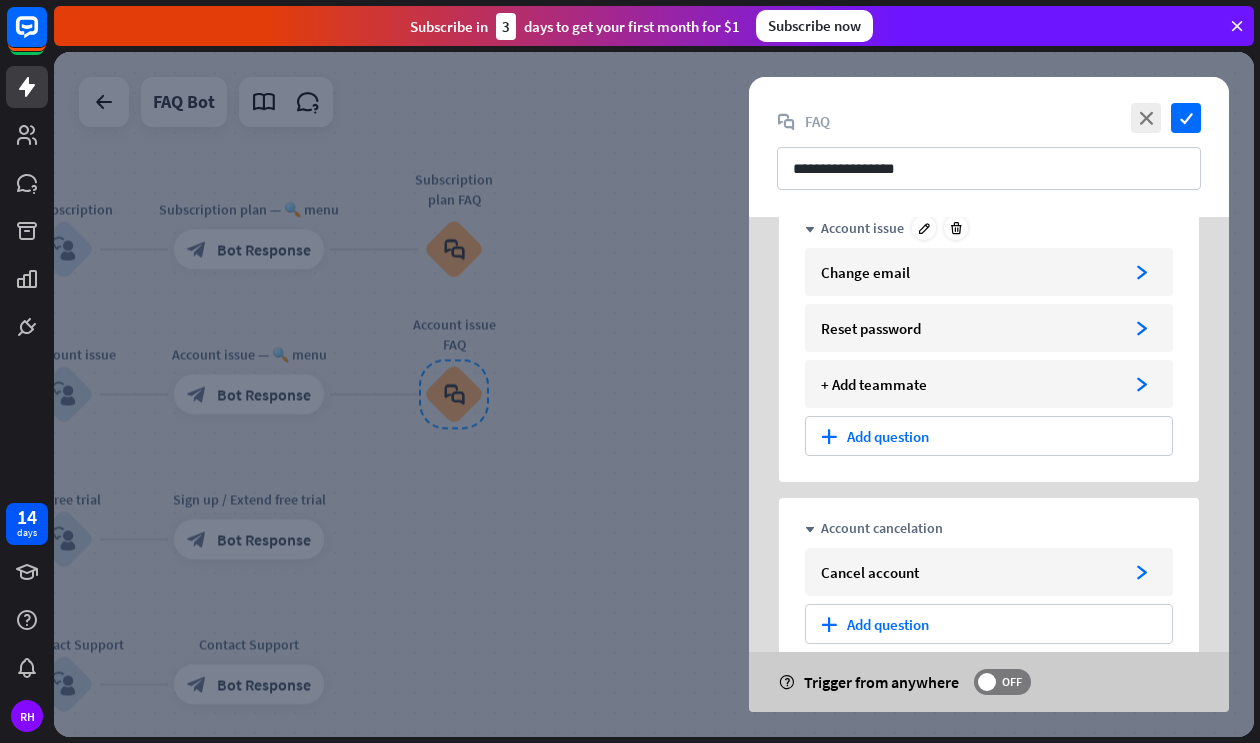 scroll, scrollTop: 0, scrollLeft: 0, axis: both 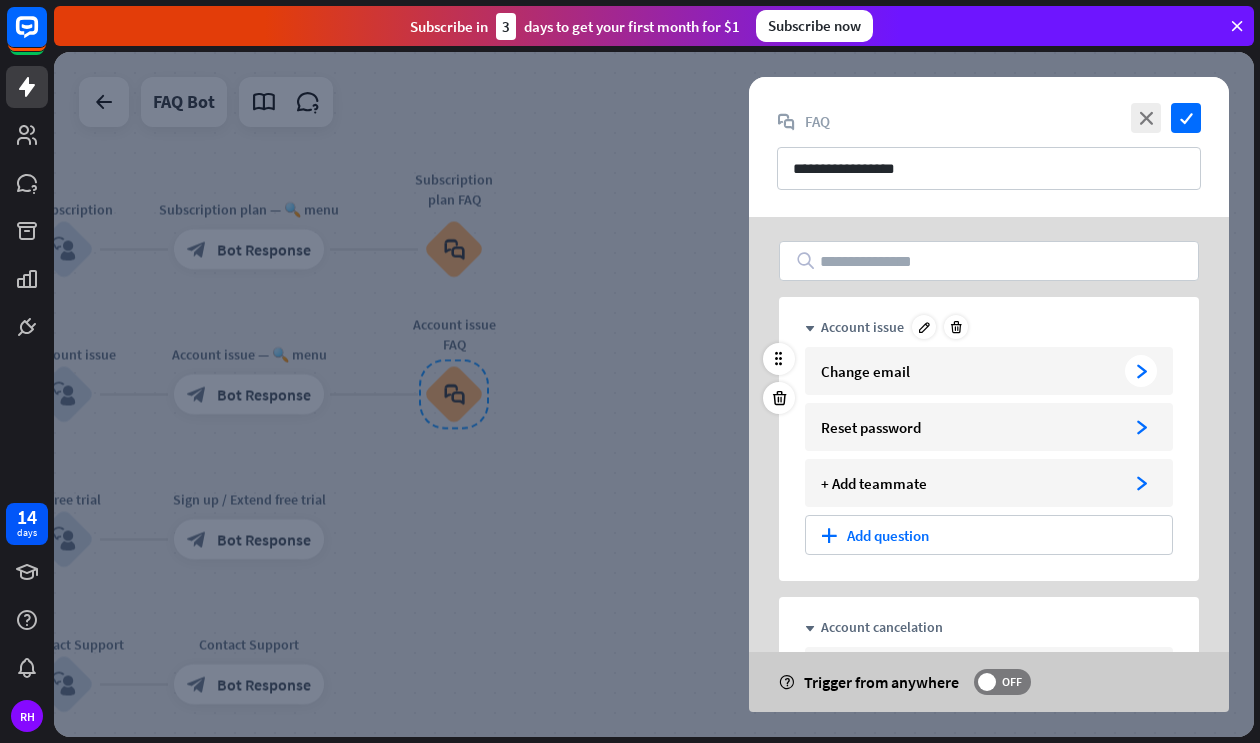click on "Change email" at bounding box center (969, 371) 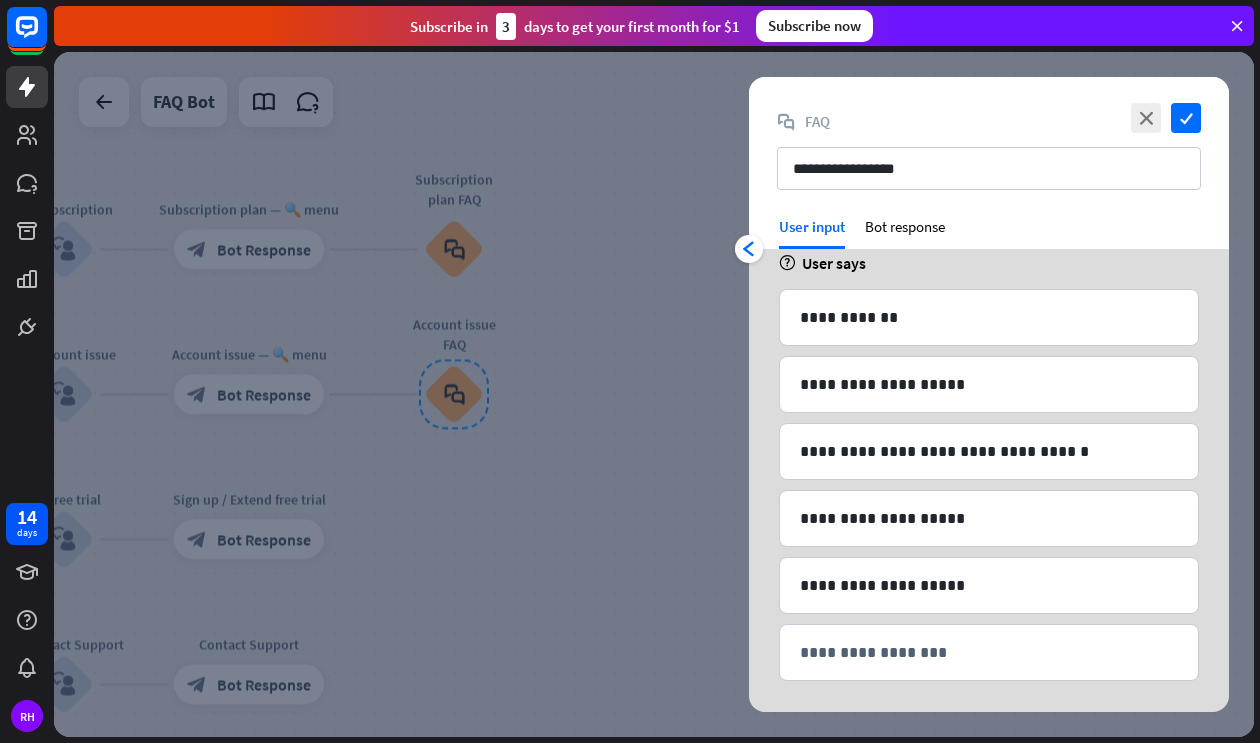 scroll, scrollTop: 126, scrollLeft: 0, axis: vertical 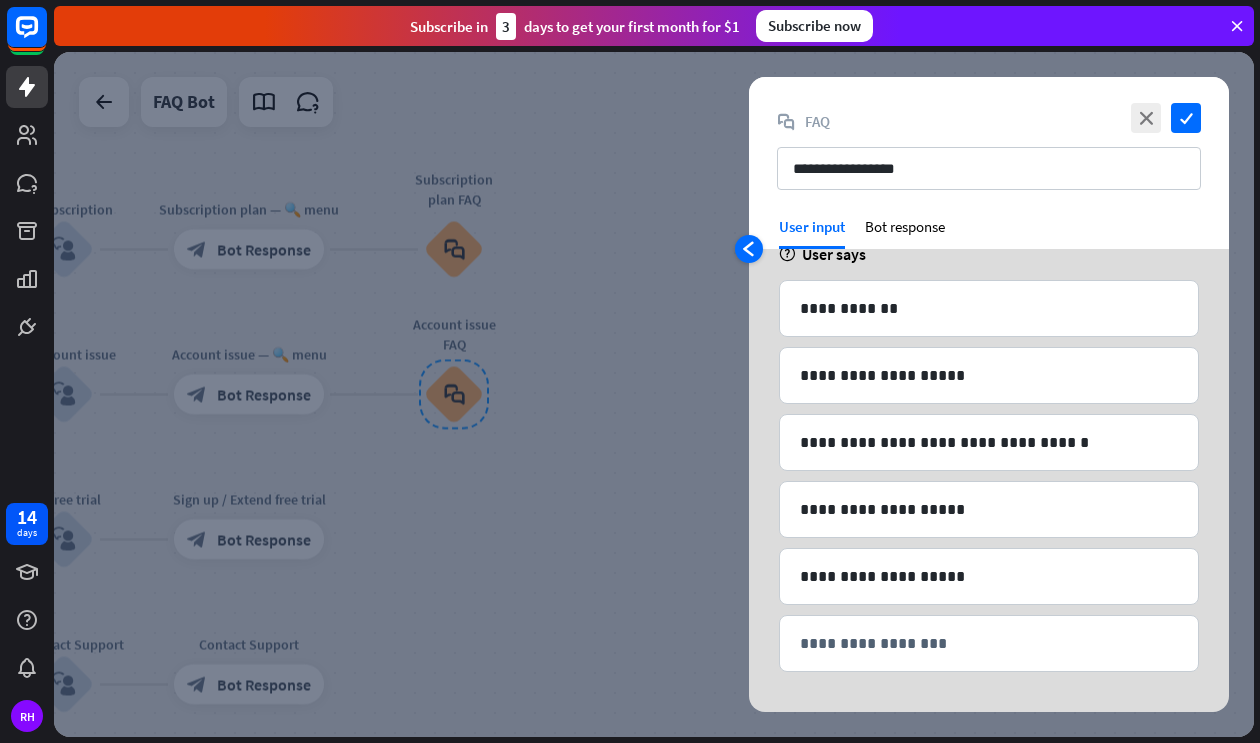 click on "arrowhead_left" at bounding box center (749, 249) 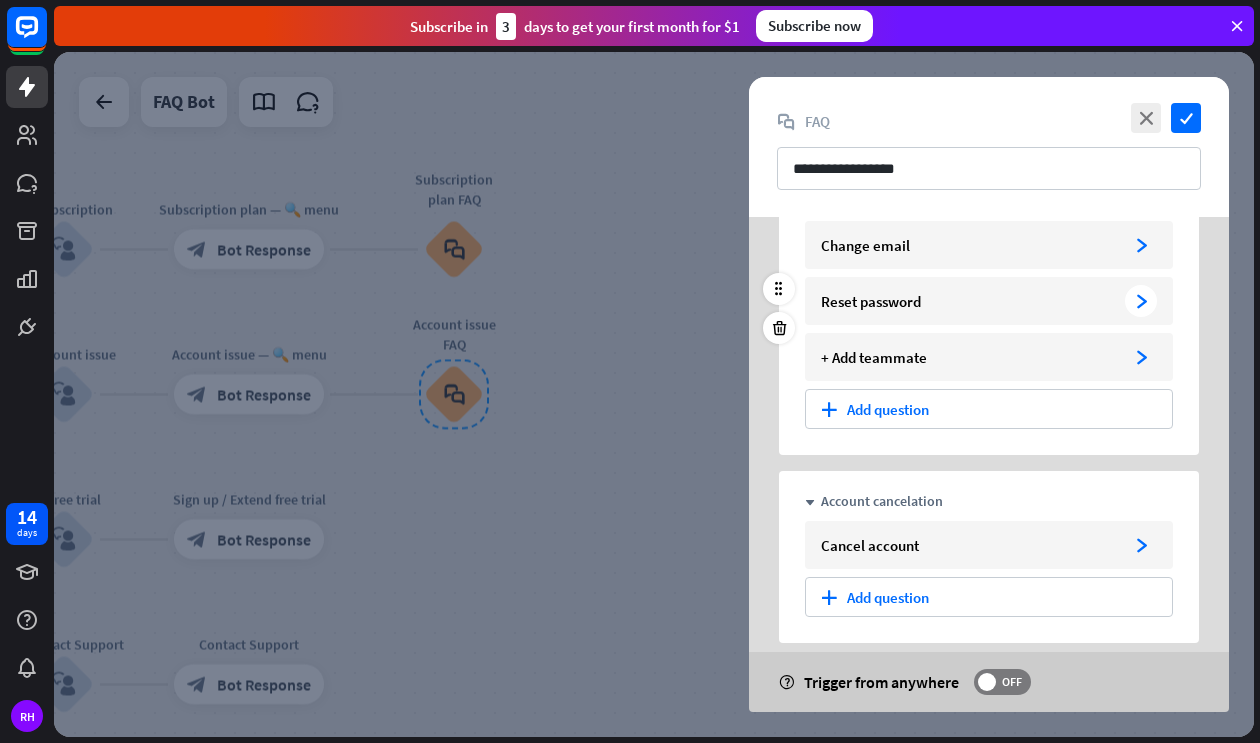 scroll, scrollTop: 0, scrollLeft: 0, axis: both 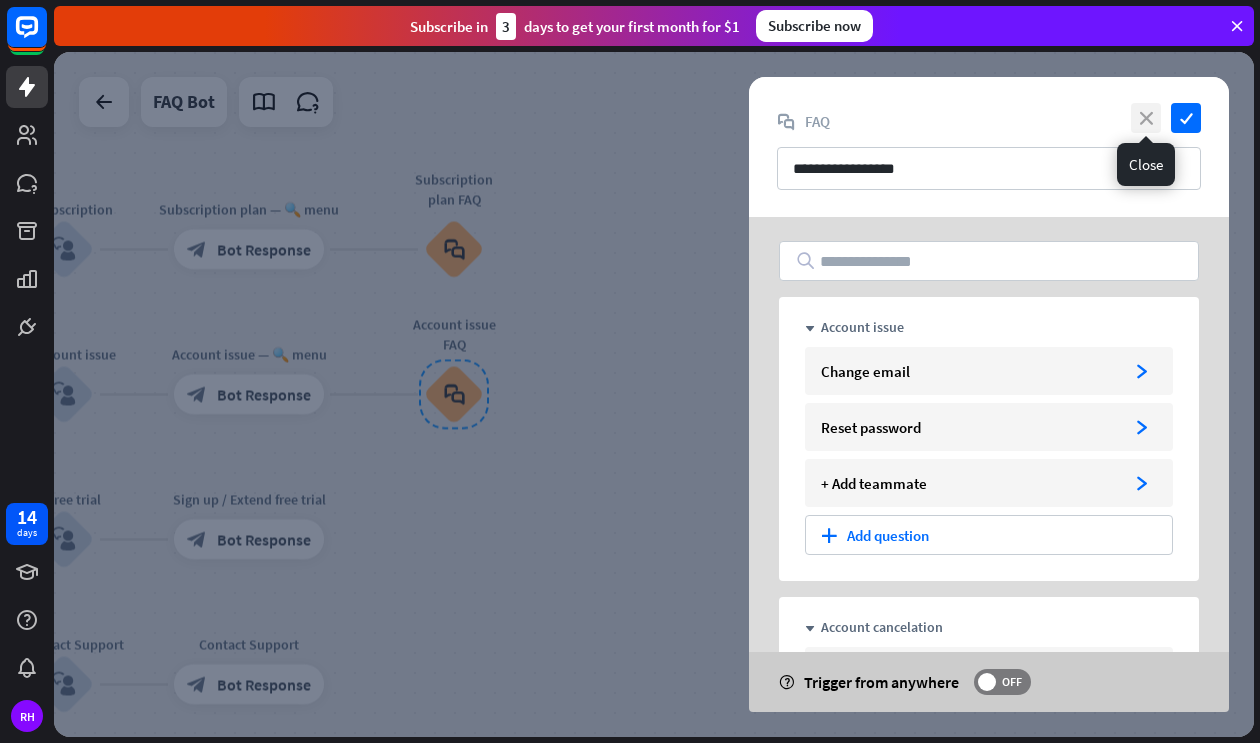 click on "close" at bounding box center (1146, 118) 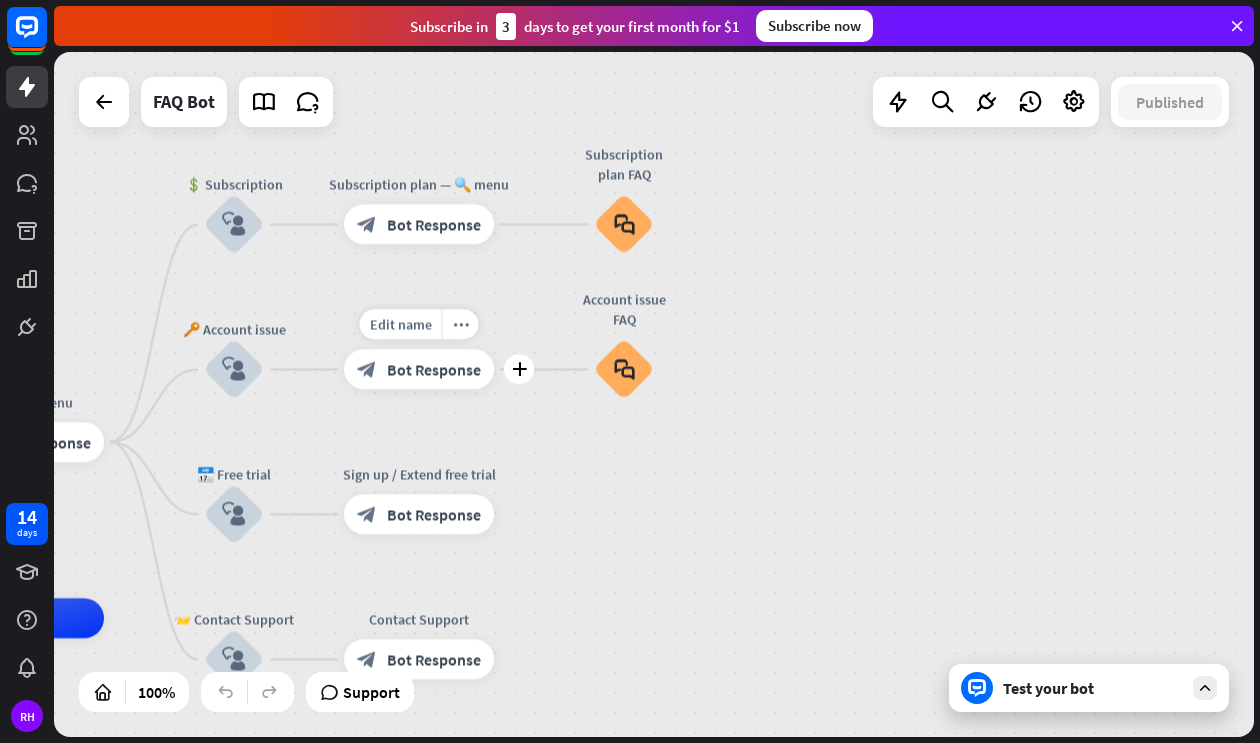 click on "Edit name   more_horiz         plus   Account issue — 🔍 menu   block_bot_response   Bot Response" at bounding box center [419, 370] 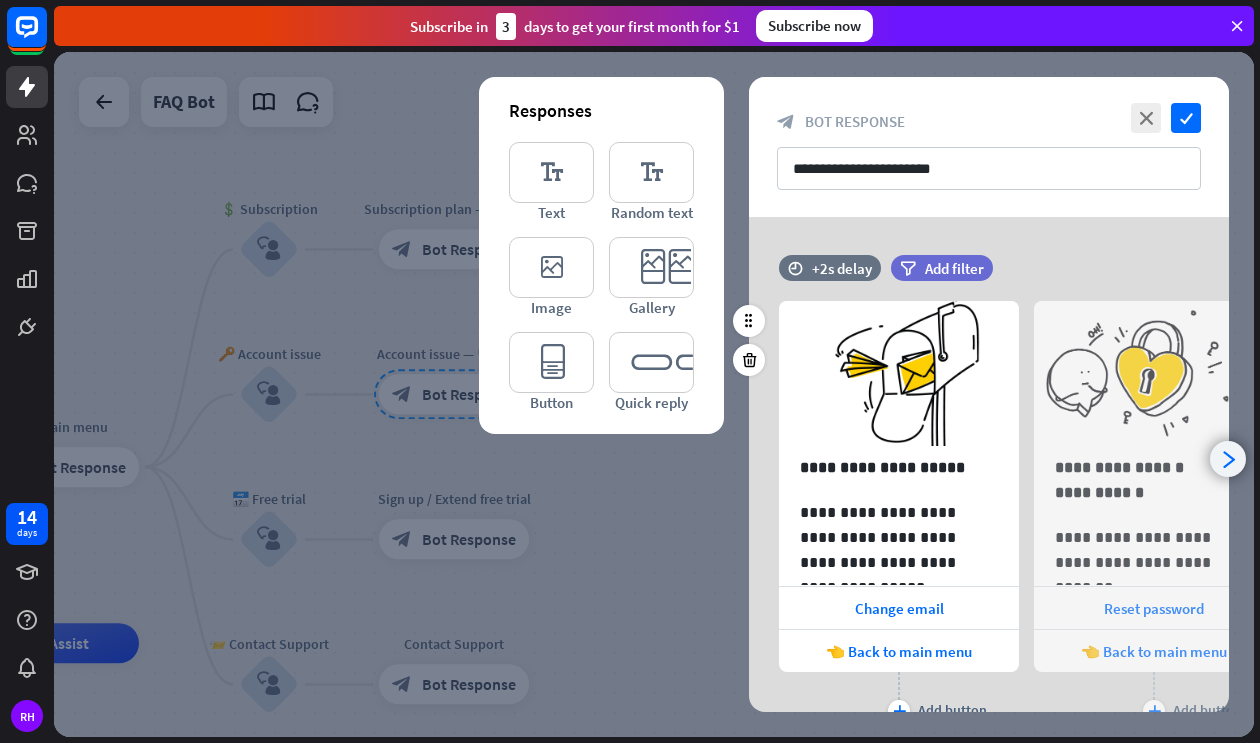click on "arrowhead_right" at bounding box center (1228, 459) 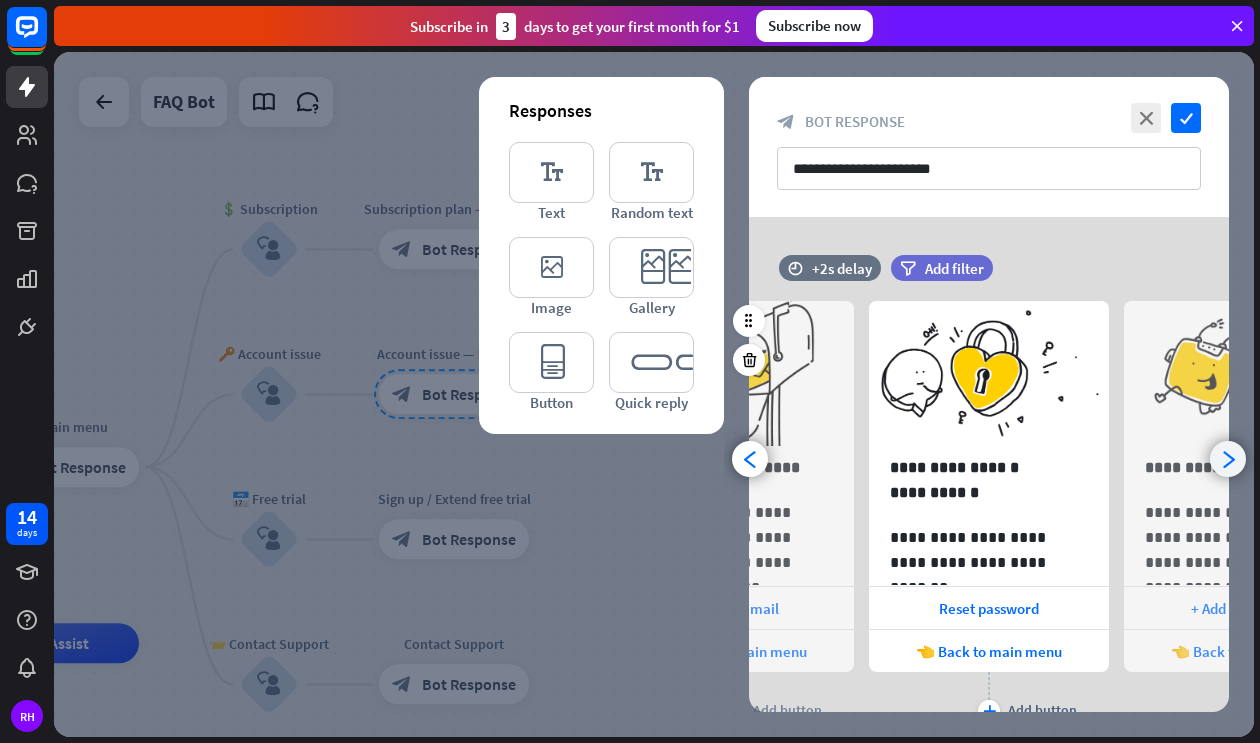 click on "arrowhead_right" at bounding box center [1228, 459] 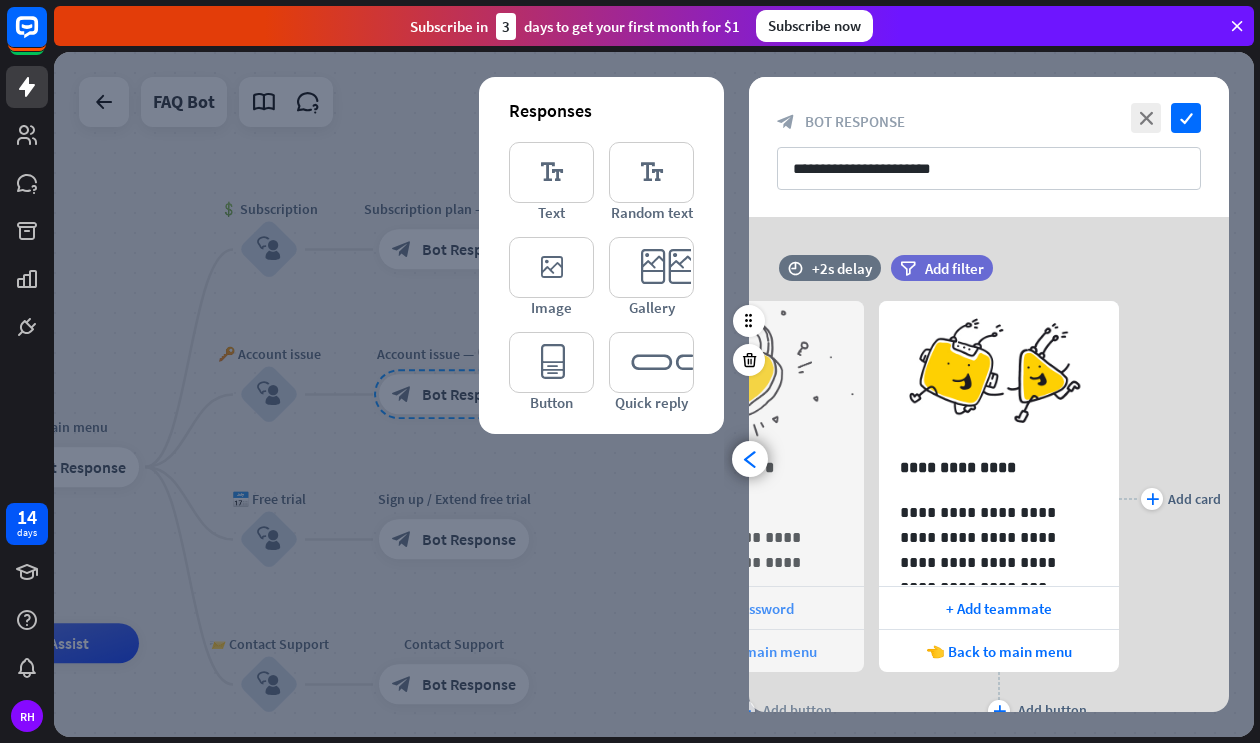scroll, scrollTop: 0, scrollLeft: 420, axis: horizontal 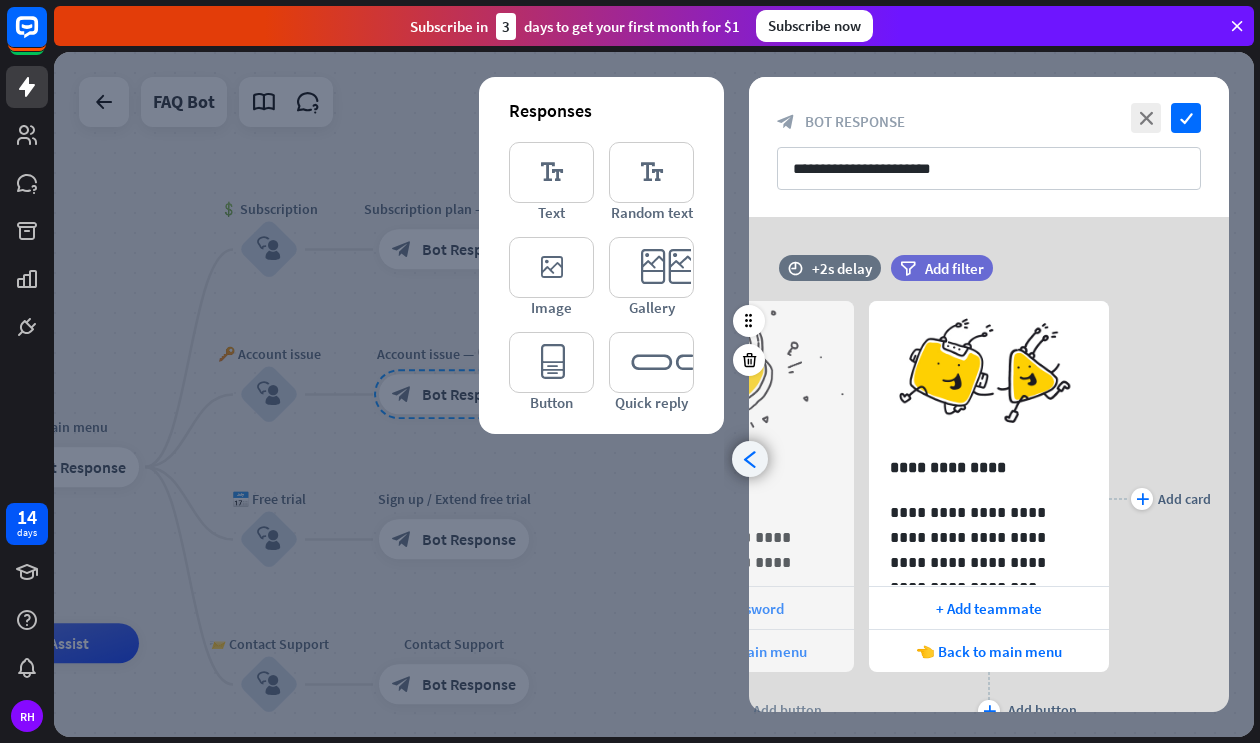 click on "arrowhead_left" at bounding box center [750, 459] 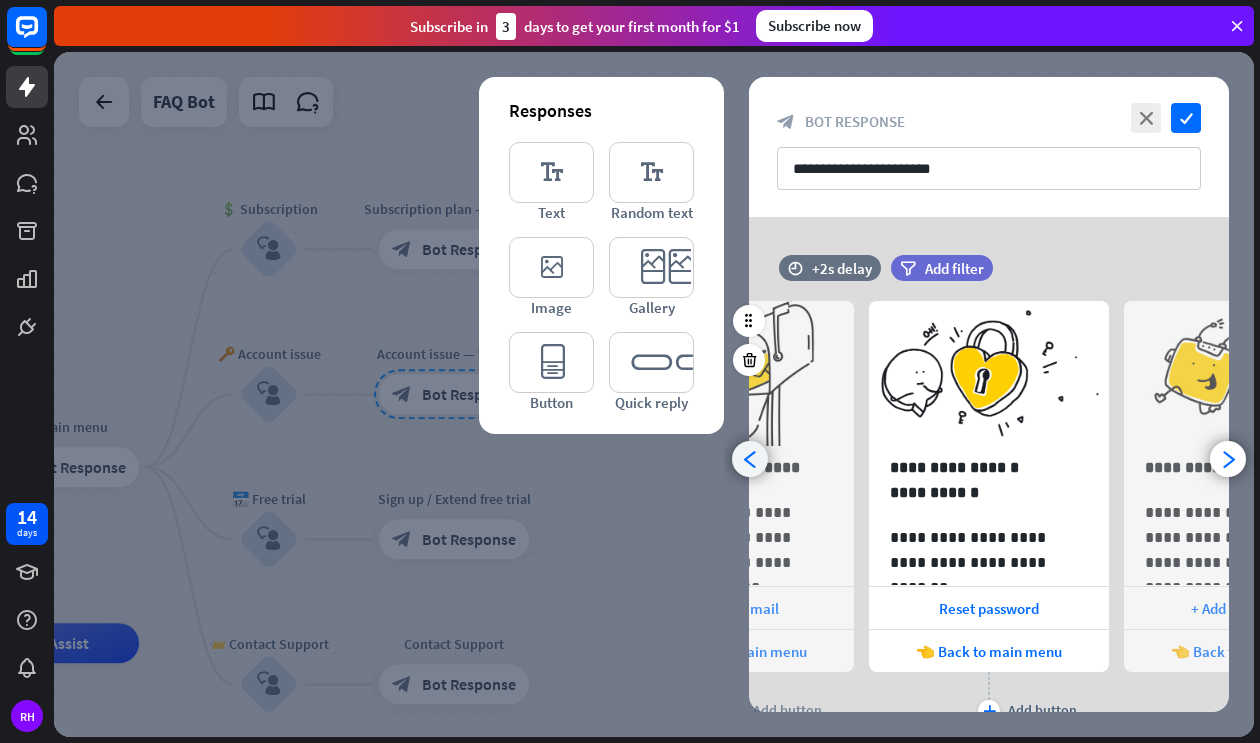 click on "arrowhead_left" at bounding box center [750, 459] 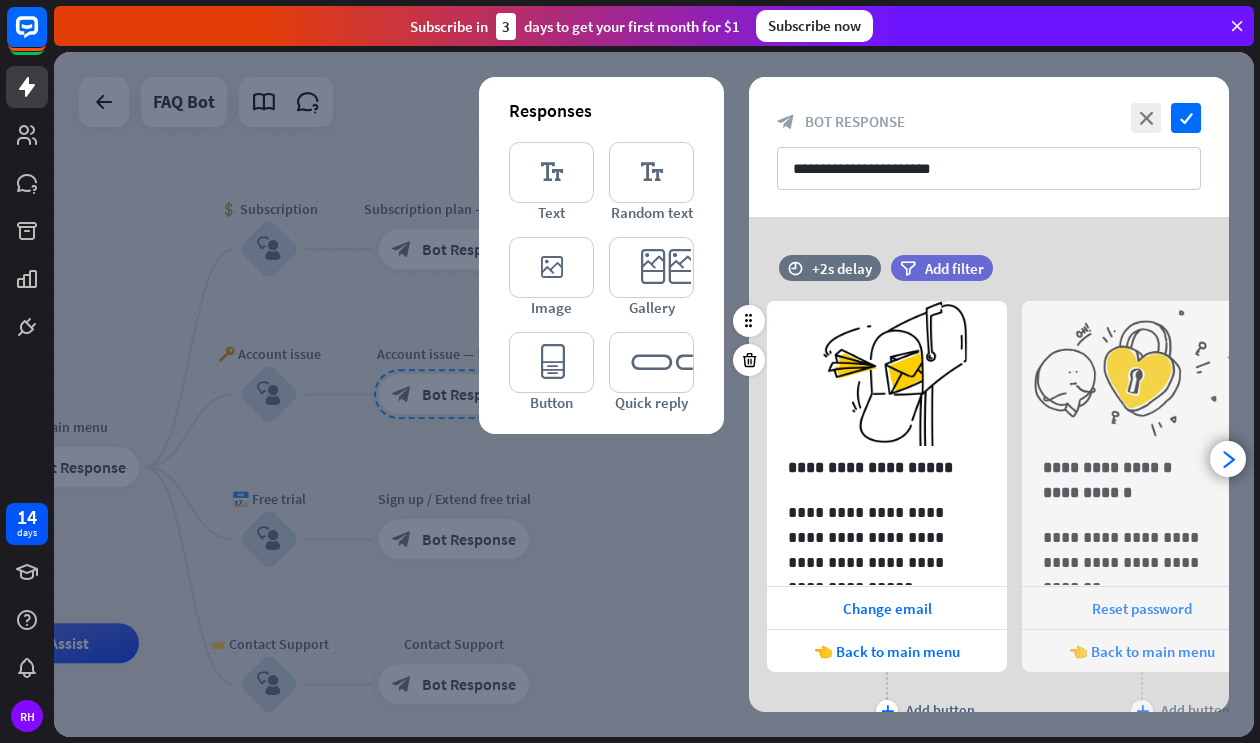 scroll, scrollTop: 0, scrollLeft: 0, axis: both 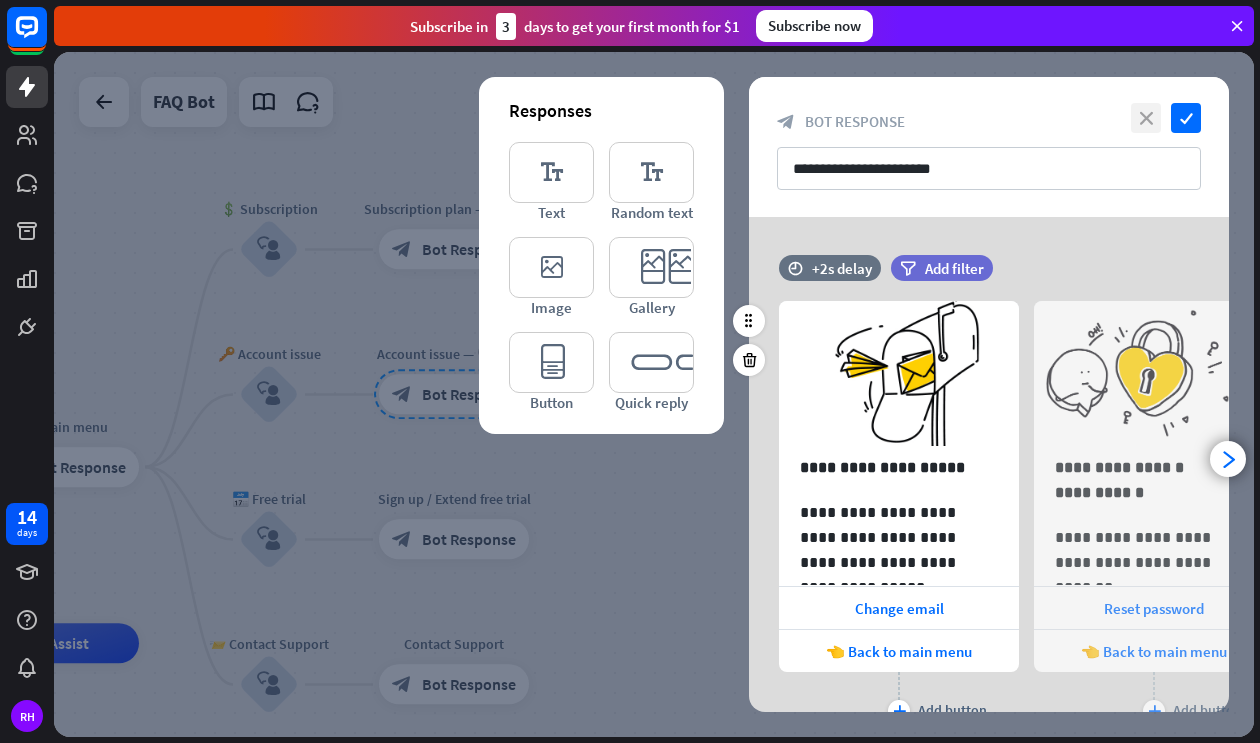 click on "close" at bounding box center [1146, 118] 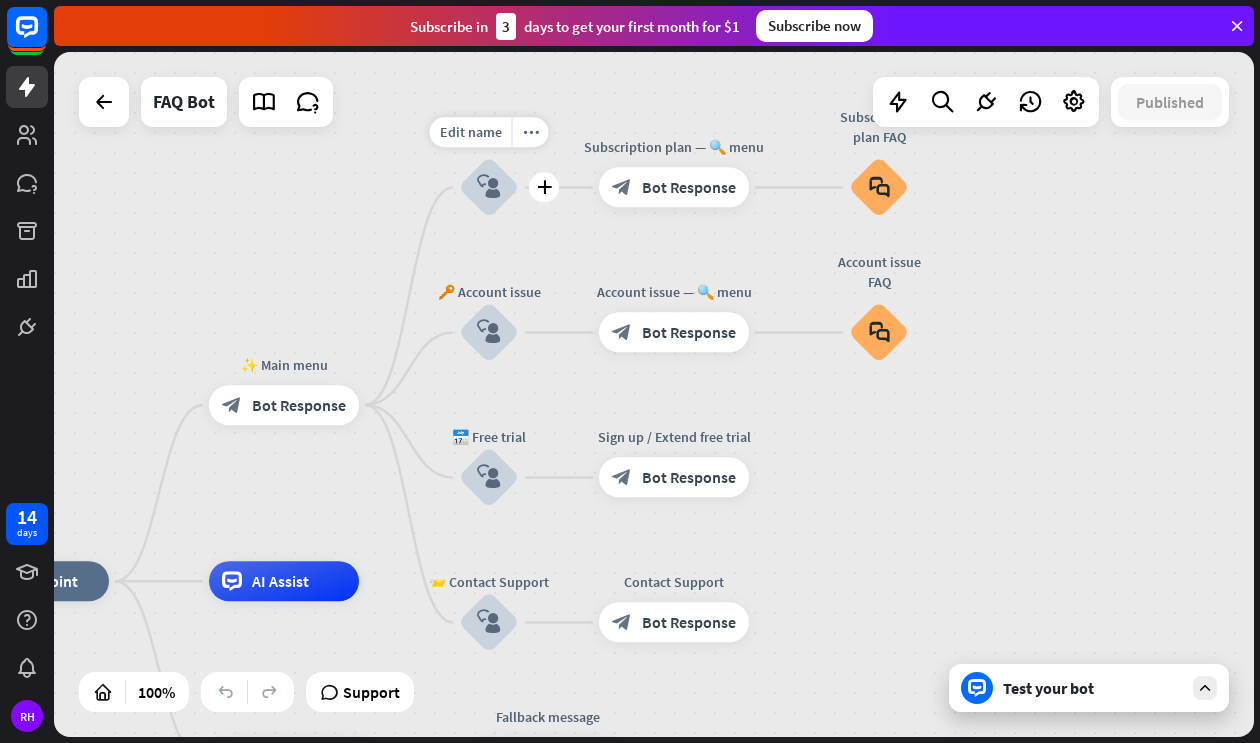 click on "block_user_input" at bounding box center (489, 188) 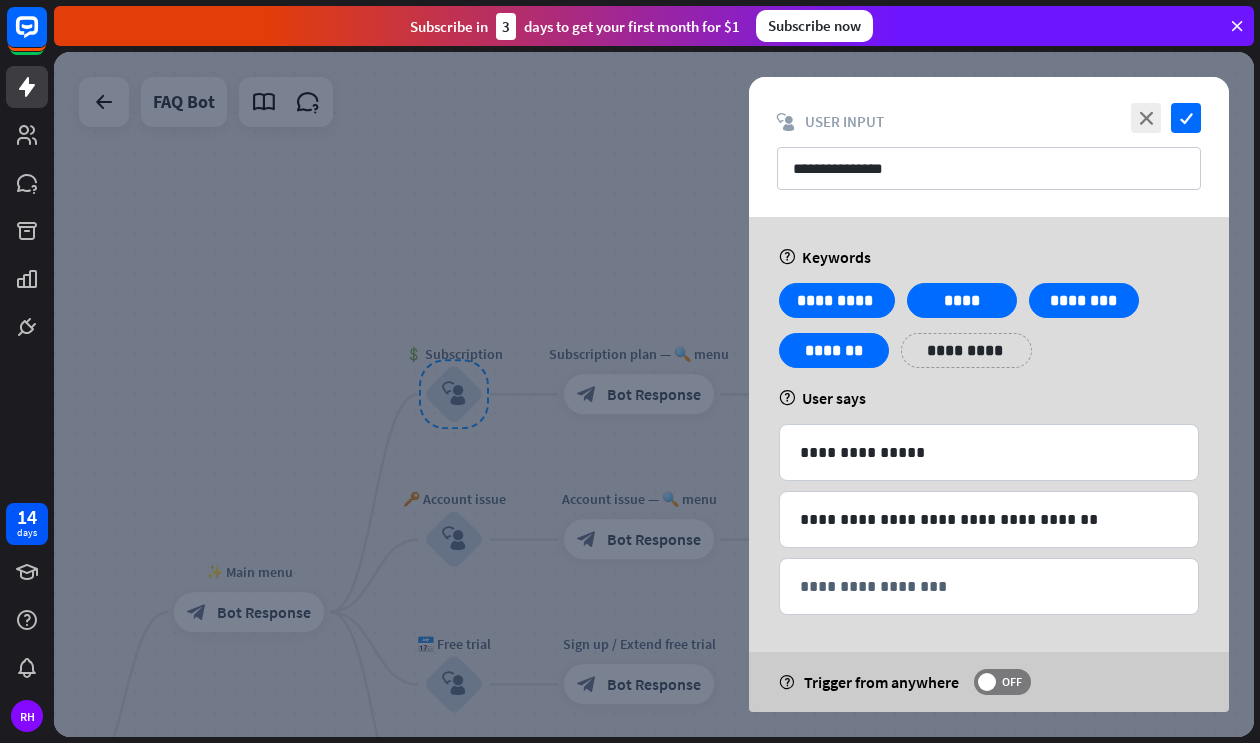 click on "close
check" at bounding box center [1163, 118] 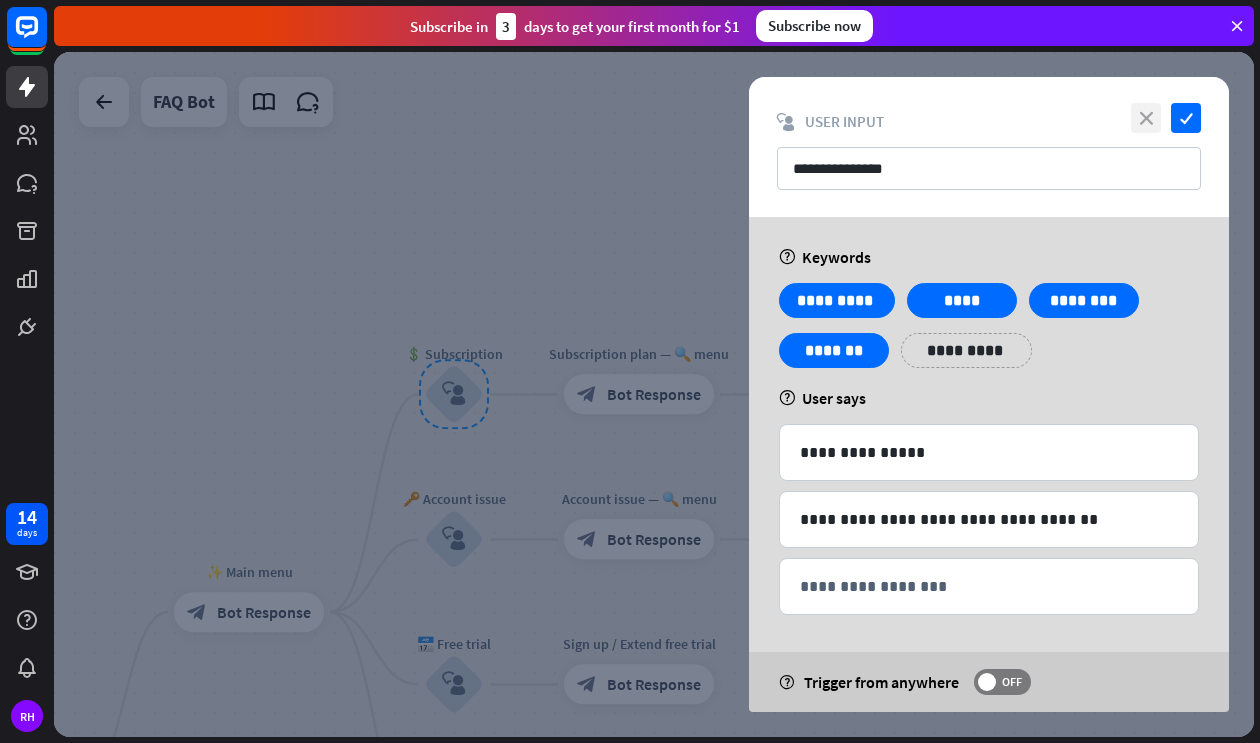 click on "close" at bounding box center (1146, 118) 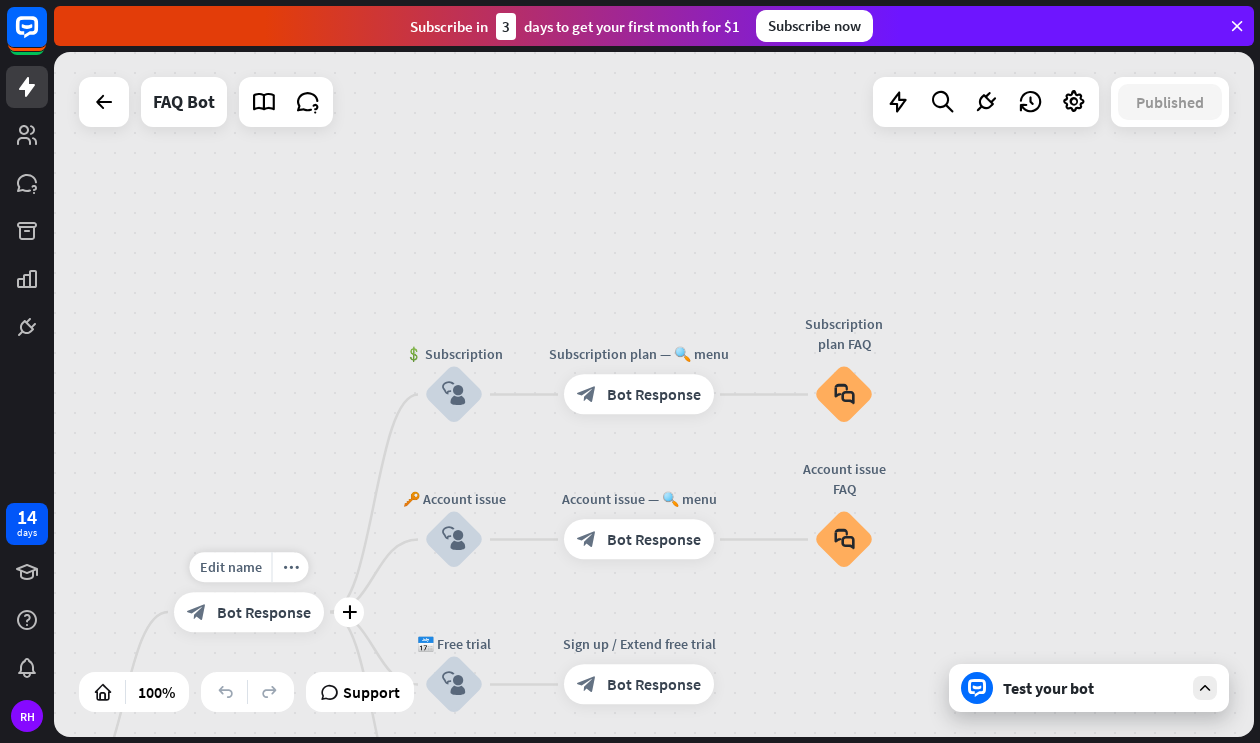 click on "Bot Response" at bounding box center (264, 612) 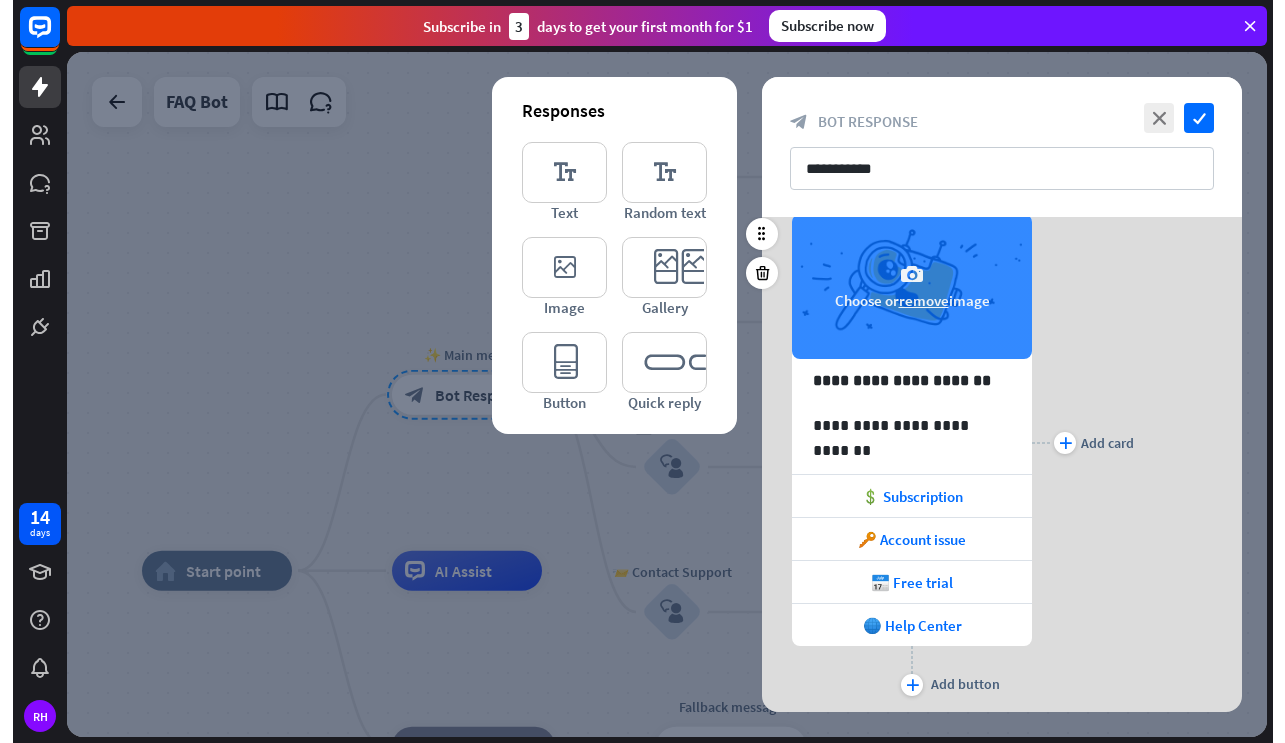 scroll, scrollTop: 104, scrollLeft: 0, axis: vertical 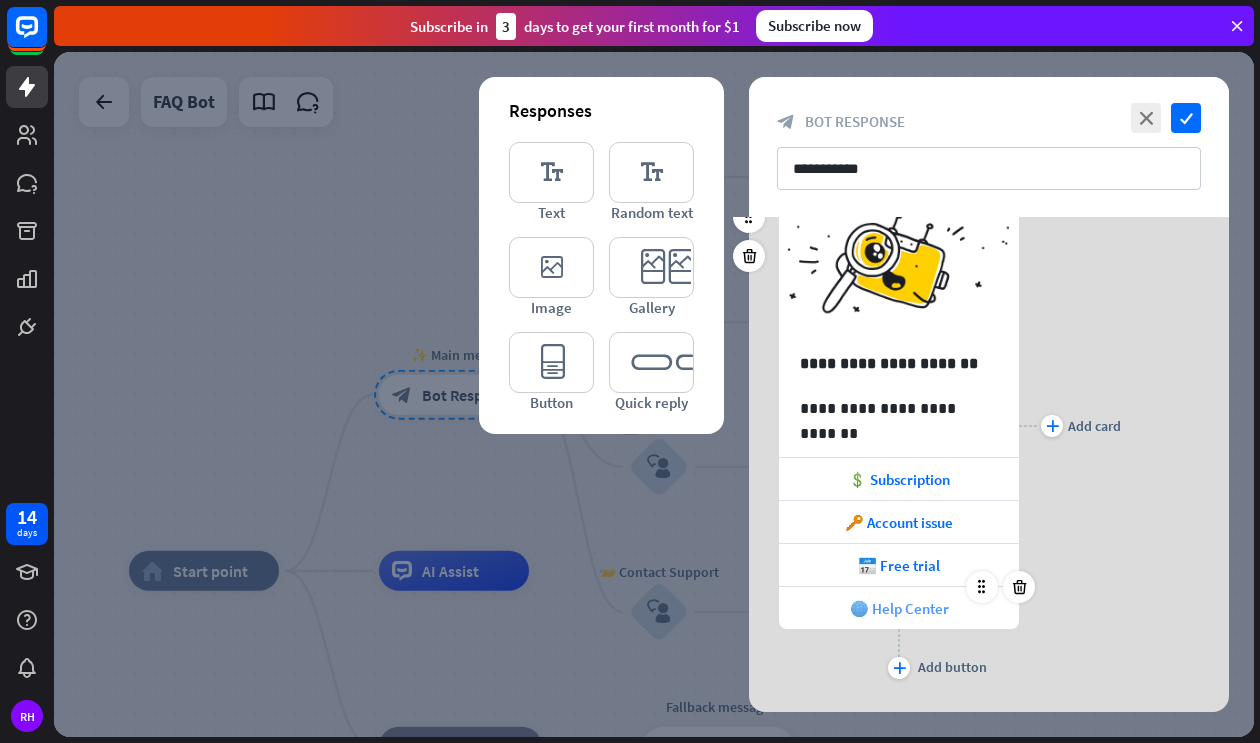 click on "🌐 Help Center" at bounding box center [899, 608] 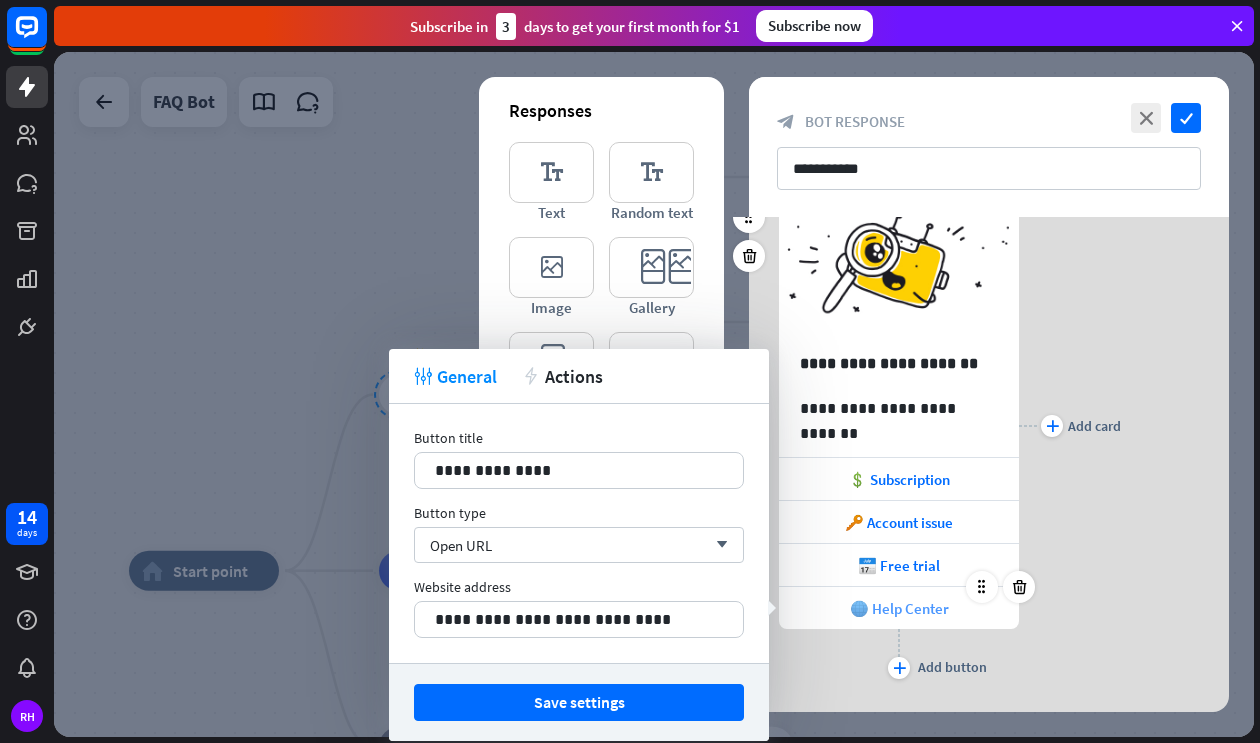 click on "🌐 Help Center" at bounding box center [899, 608] 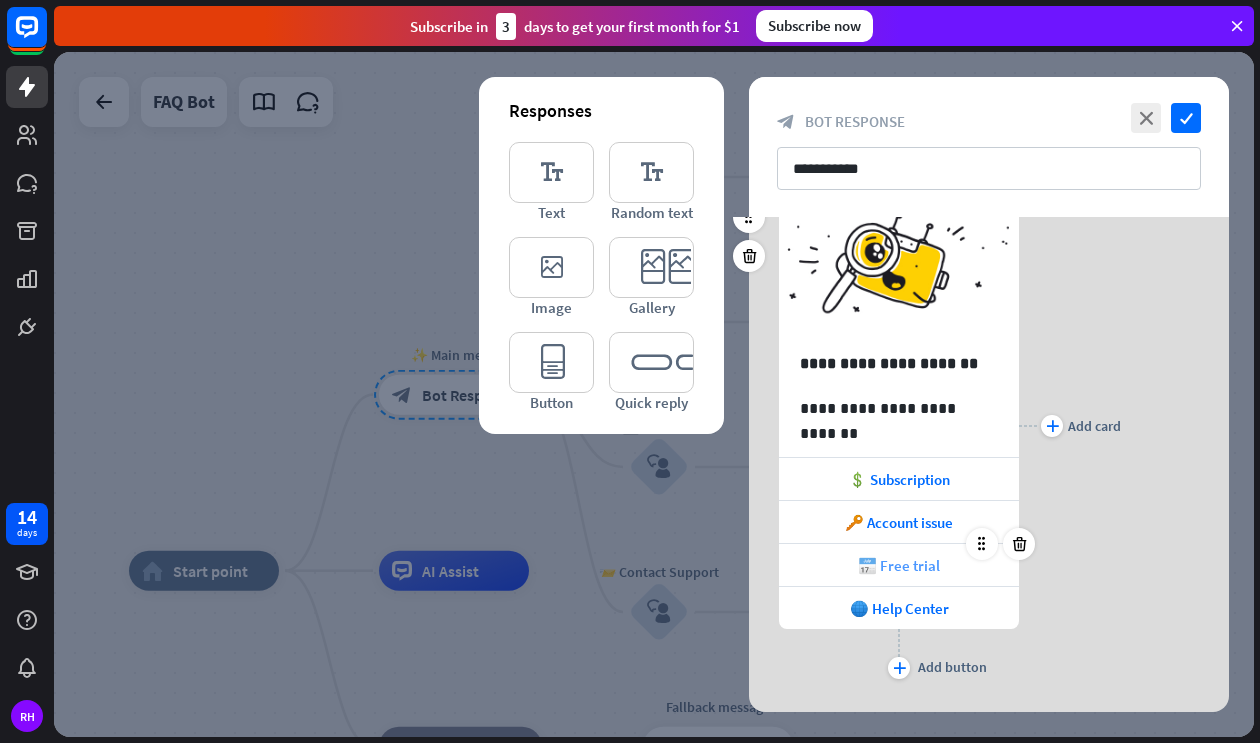 click on "📅 Free trial" at bounding box center [899, 565] 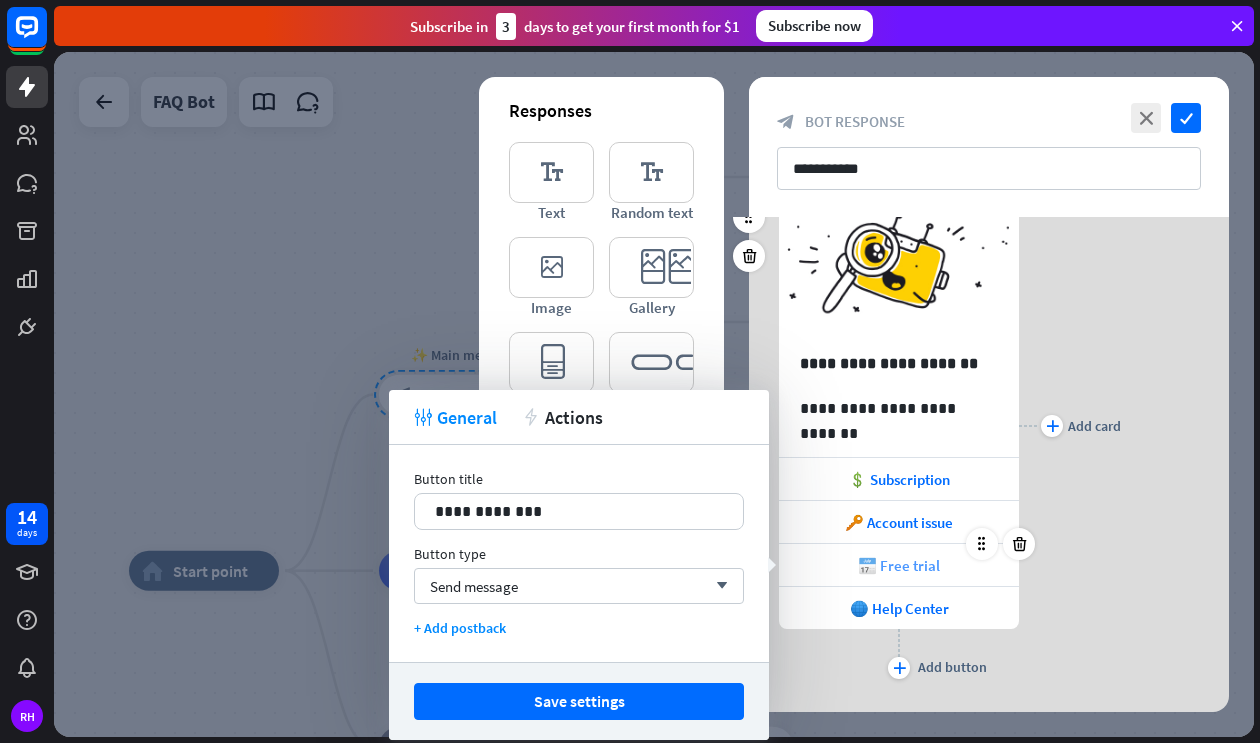 click on "📅 Free trial" at bounding box center [899, 565] 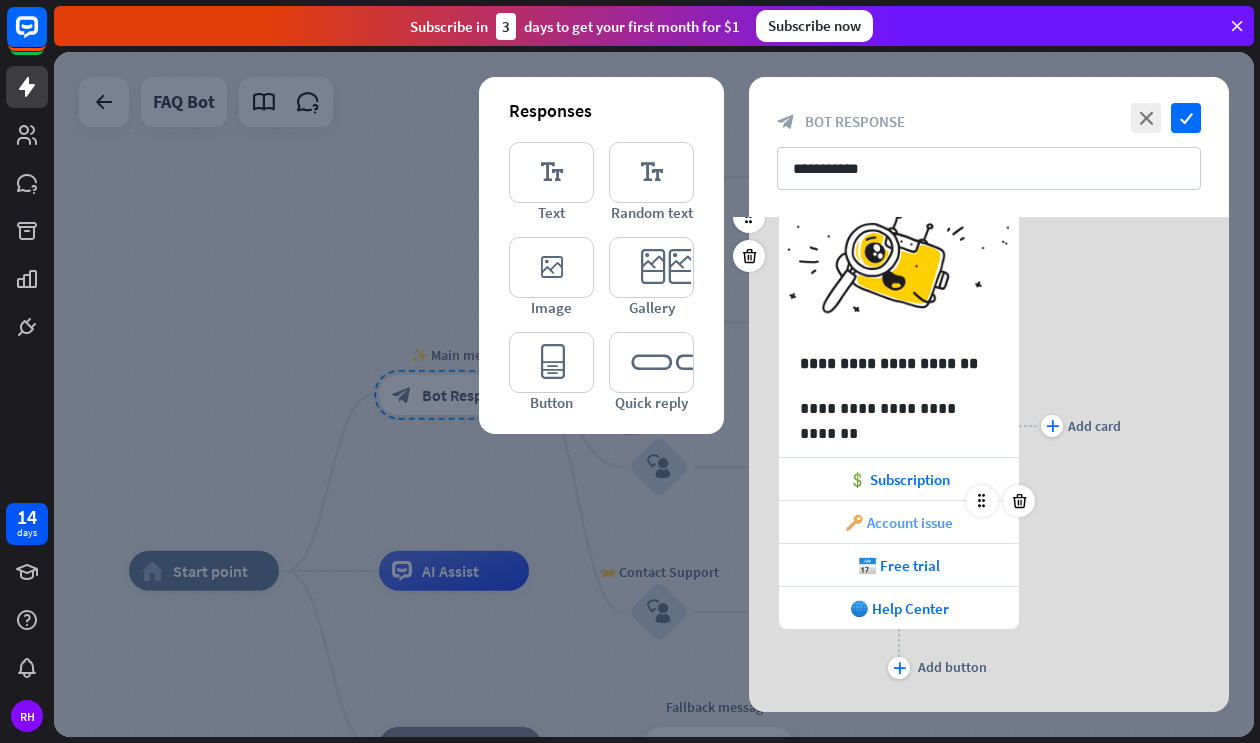 click on "🔑 Account issue" at bounding box center [899, 522] 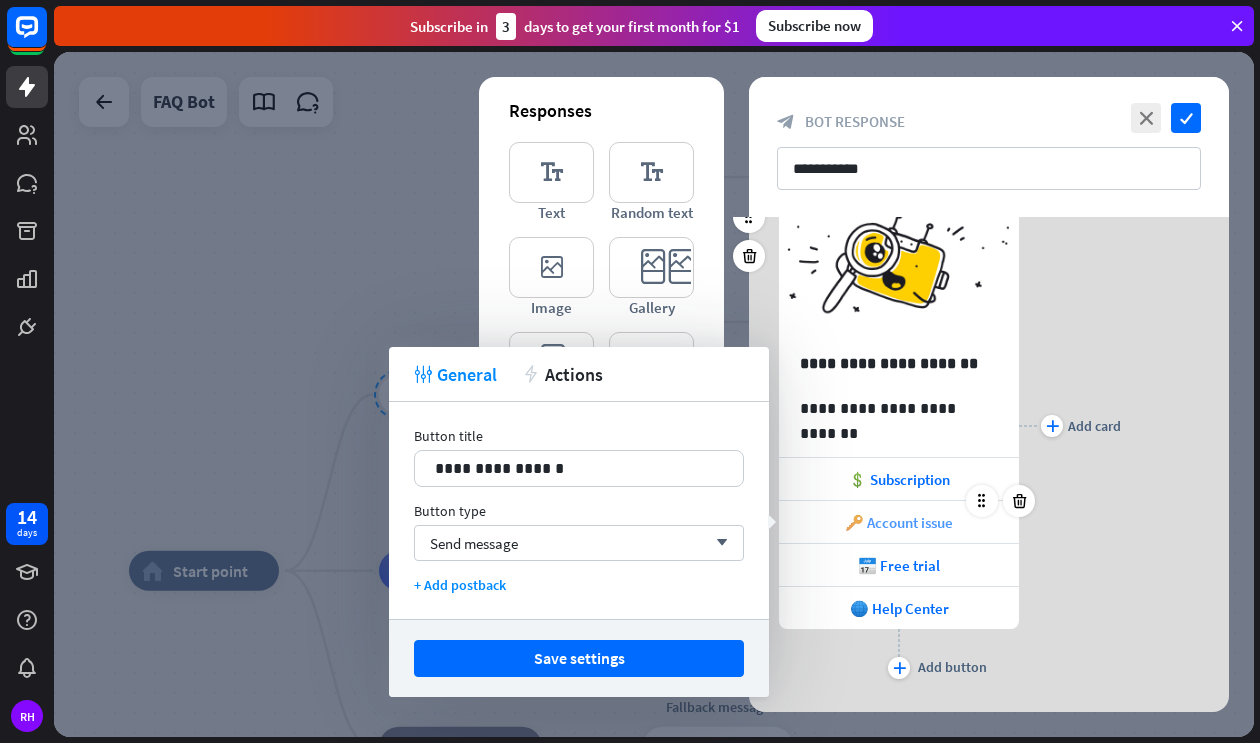 click on "🔑 Account issue" at bounding box center [899, 522] 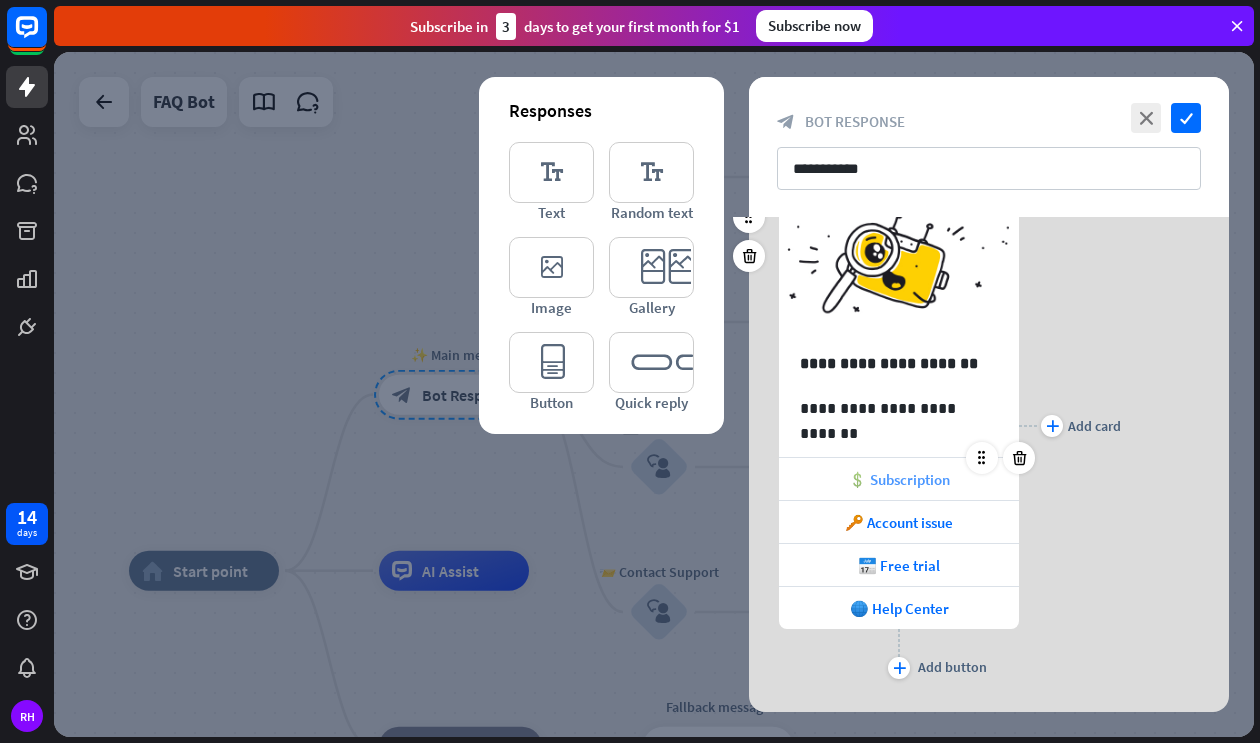 click on "💲 Subscription" at bounding box center (899, 479) 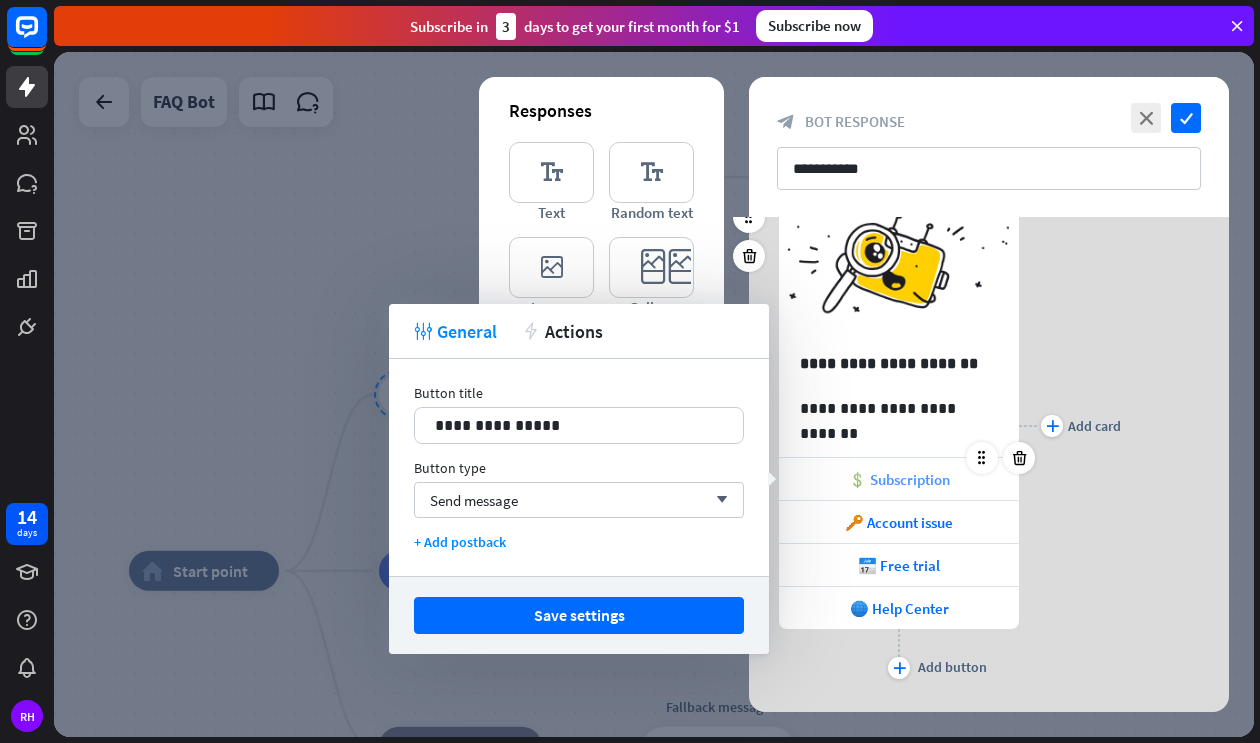 click on "💲 Subscription" at bounding box center [899, 479] 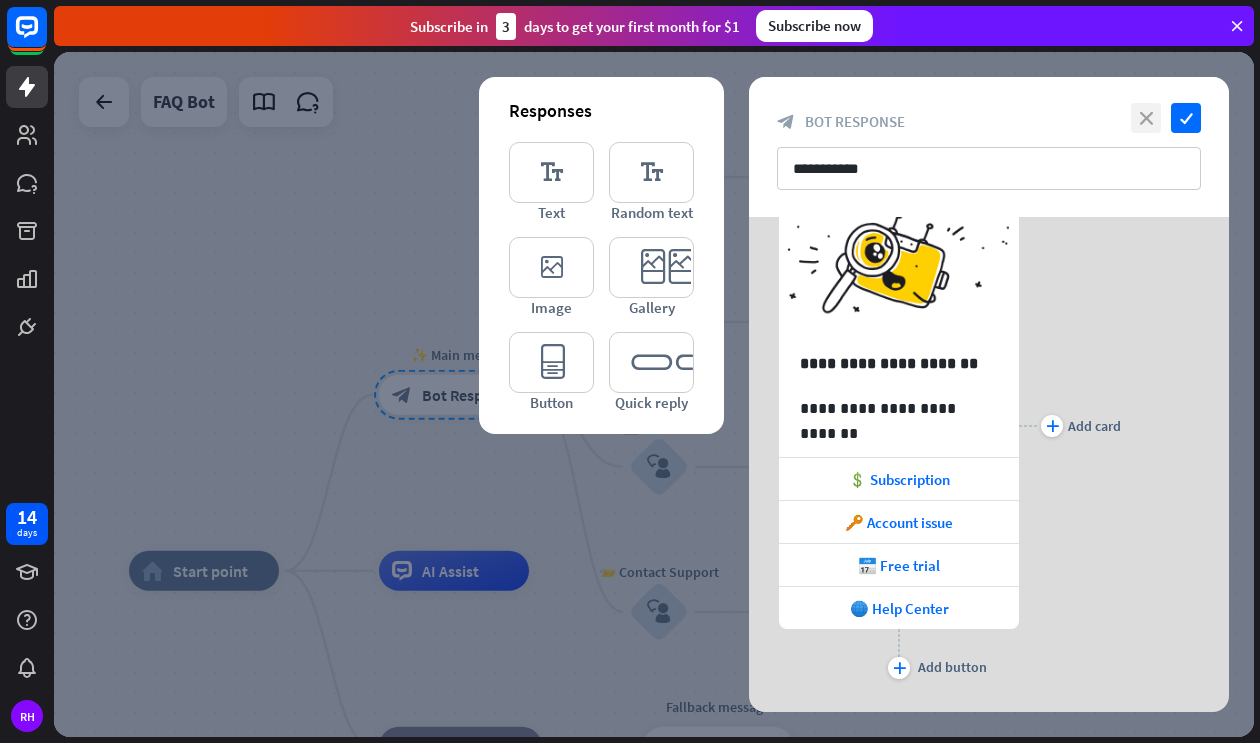 click on "close" at bounding box center [1146, 118] 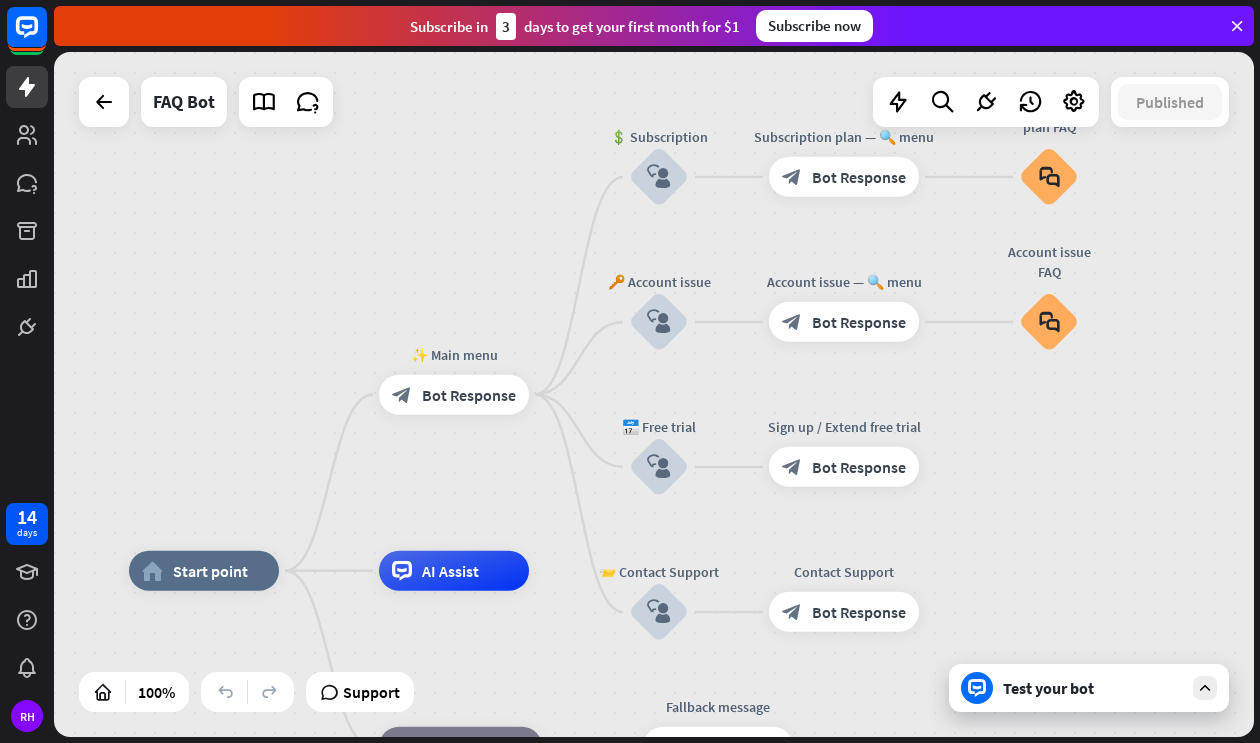 click on "home_2   Start point                 ✨ Main menu   block_bot_response   Bot Response                 💲 Subscription   block_user_input                 Subscription plan — 🔍 menu   block_bot_response   Bot Response                 Subscription plan FAQ   block_faq                 🔑 Account issue   block_user_input                 Account issue — 🔍 menu   block_bot_response   Bot Response                 Account issue FAQ   block_faq                 📅 Free trial   block_user_input                 Sign up / Extend free trial   block_bot_response   Bot Response                 📨 Contact Support   block_user_input                 Contact Support   block_bot_response   Bot Response                     AI Assist                   block_fallback   Default fallback                 Fallback message   block_bot_response   Bot Response" at bounding box center [654, 394] 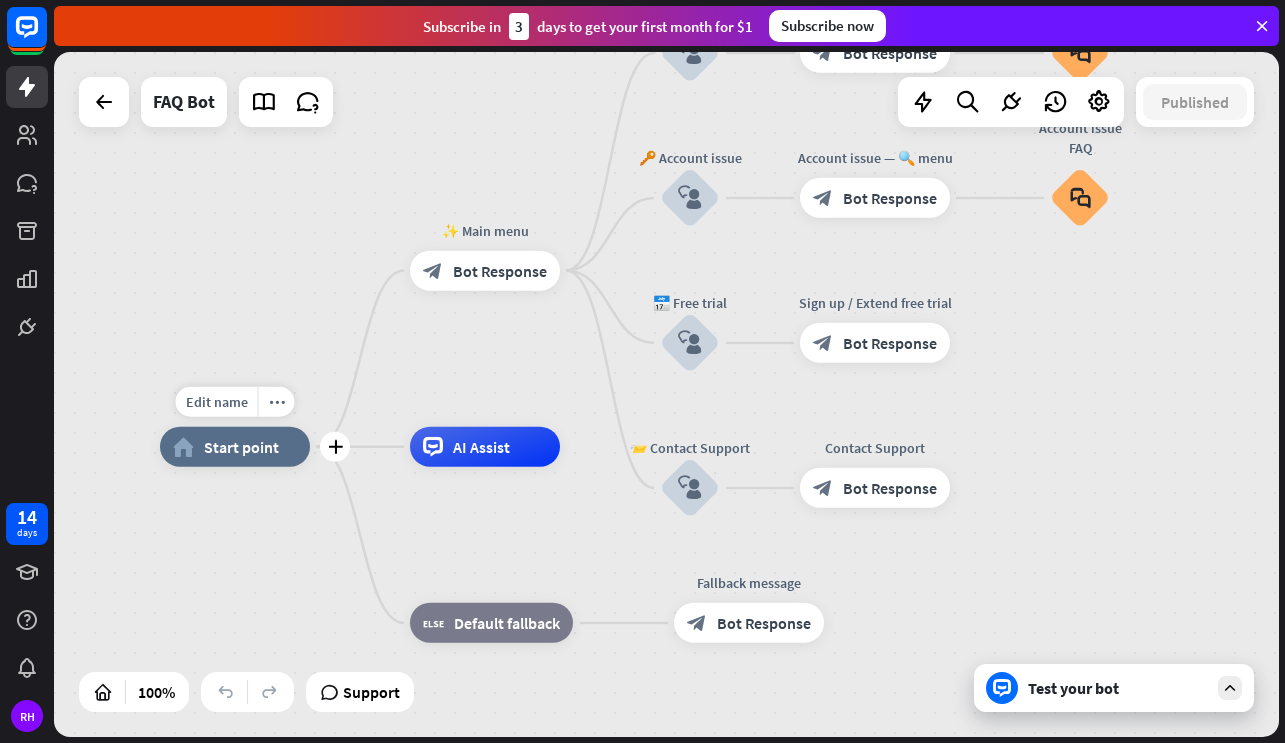 click on "Start point" at bounding box center [241, 447] 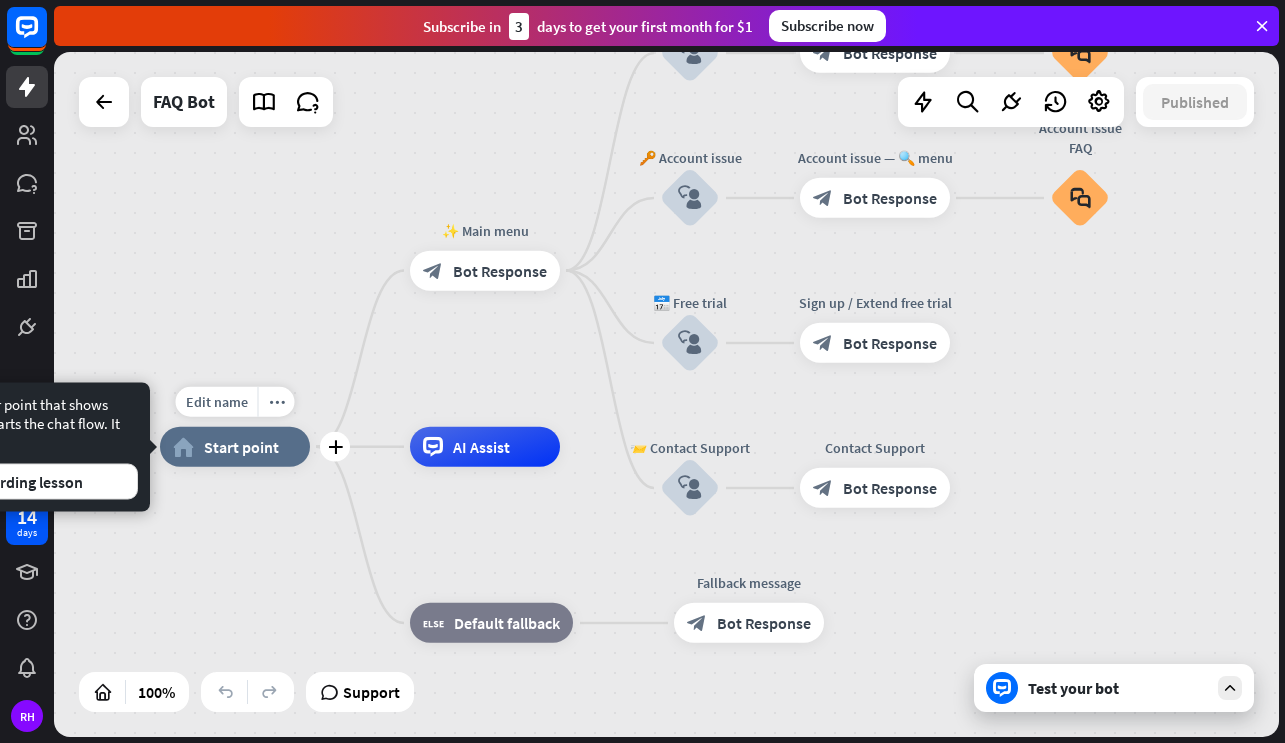 click on "Start point" at bounding box center (241, 447) 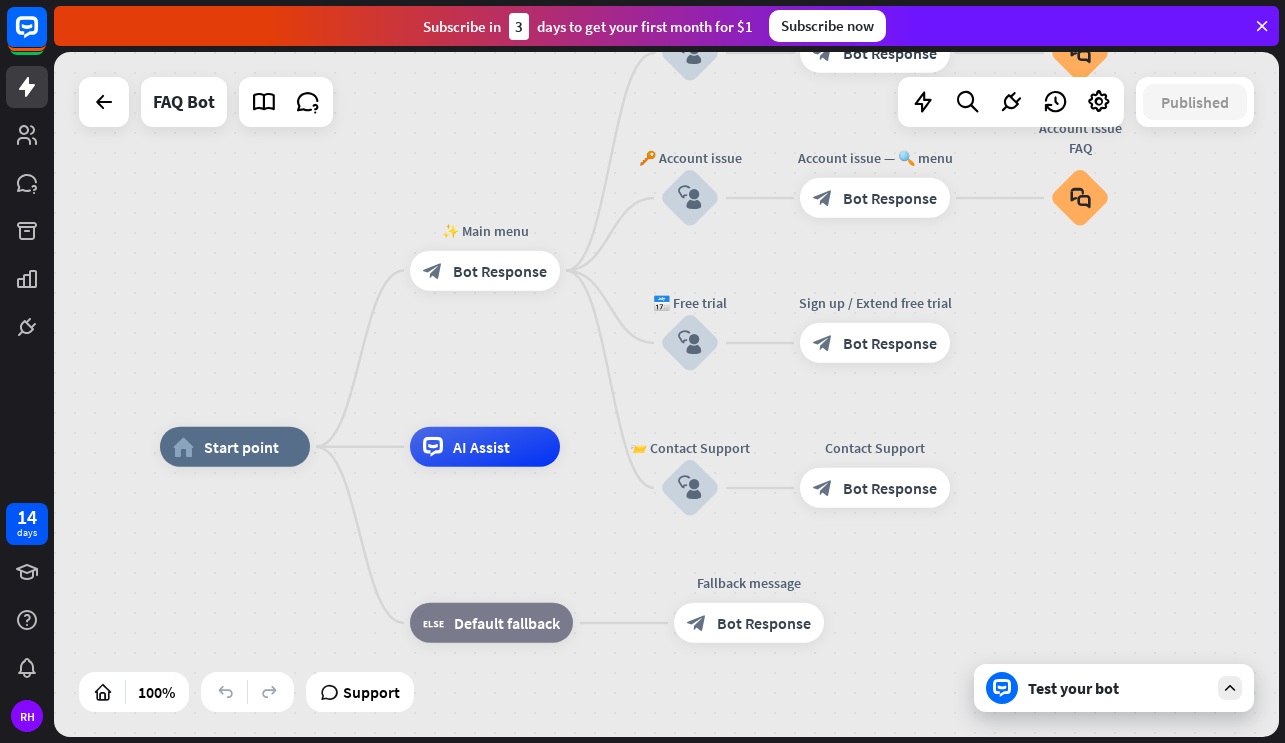 click on "Test your bot" at bounding box center (1118, 688) 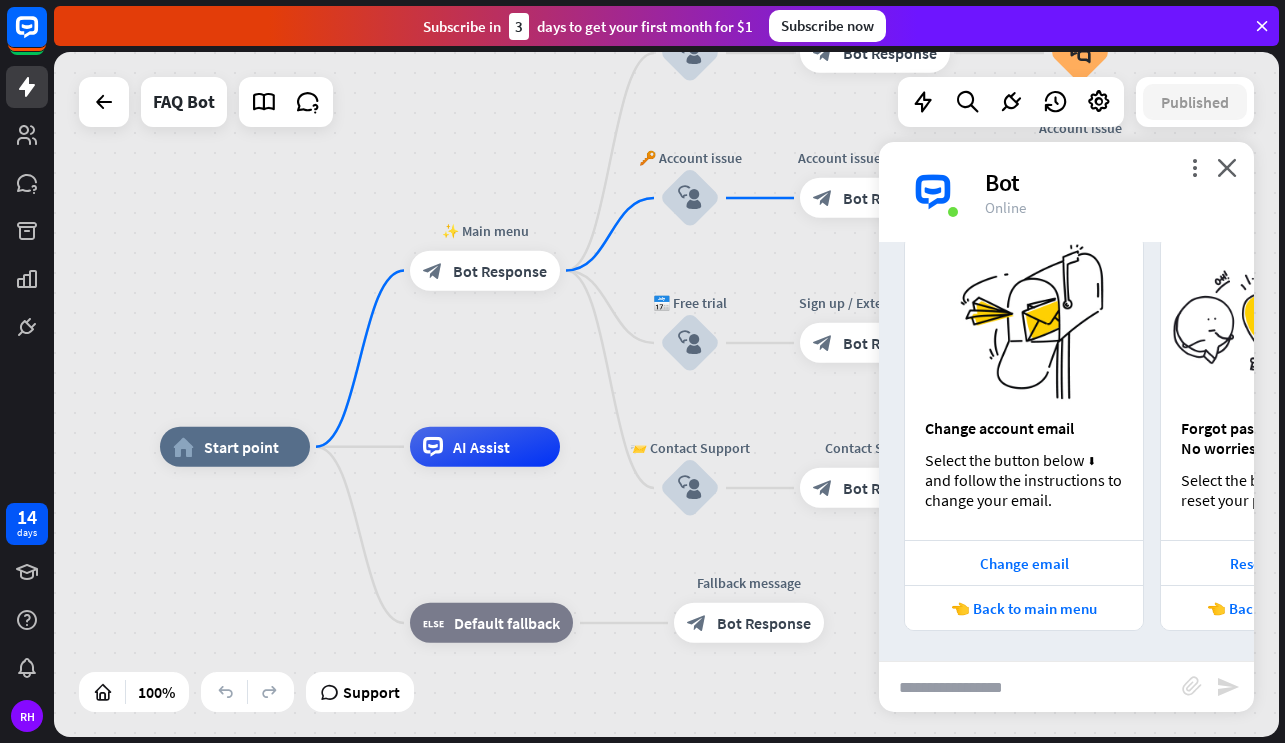 scroll, scrollTop: 0, scrollLeft: 0, axis: both 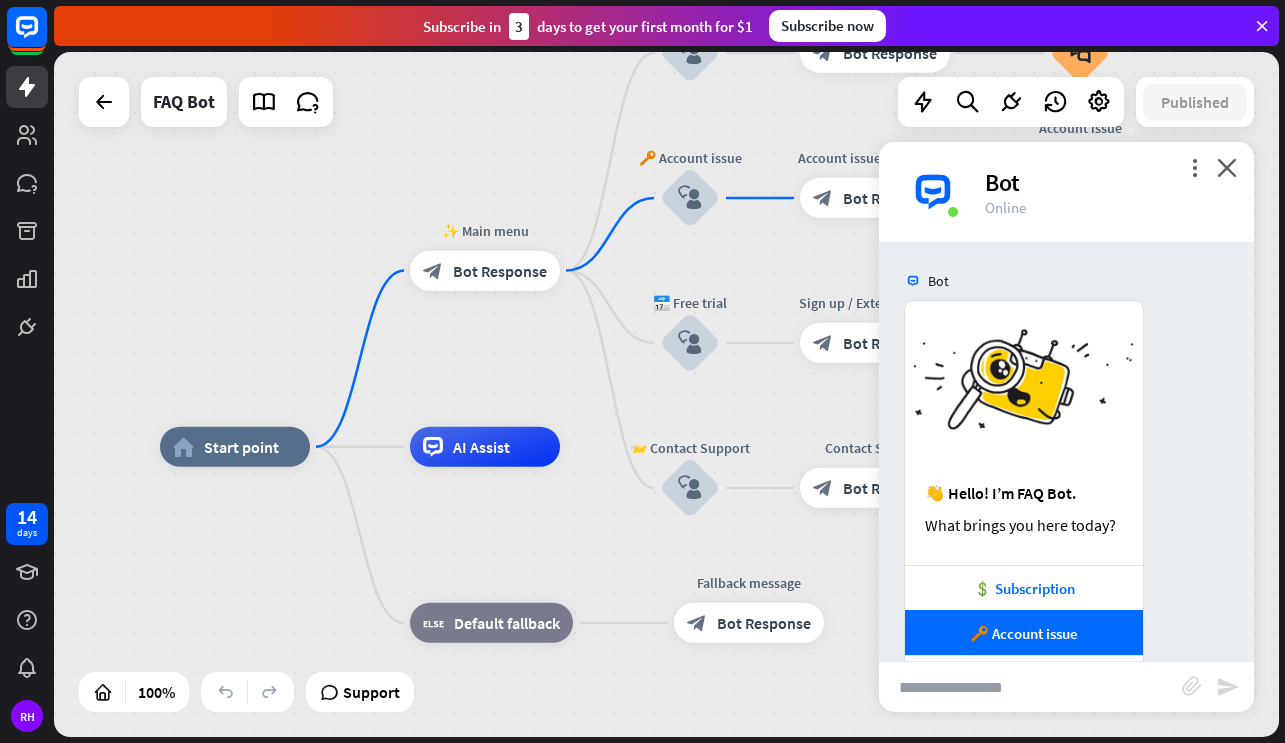 click on "Bot" at bounding box center (1107, 182) 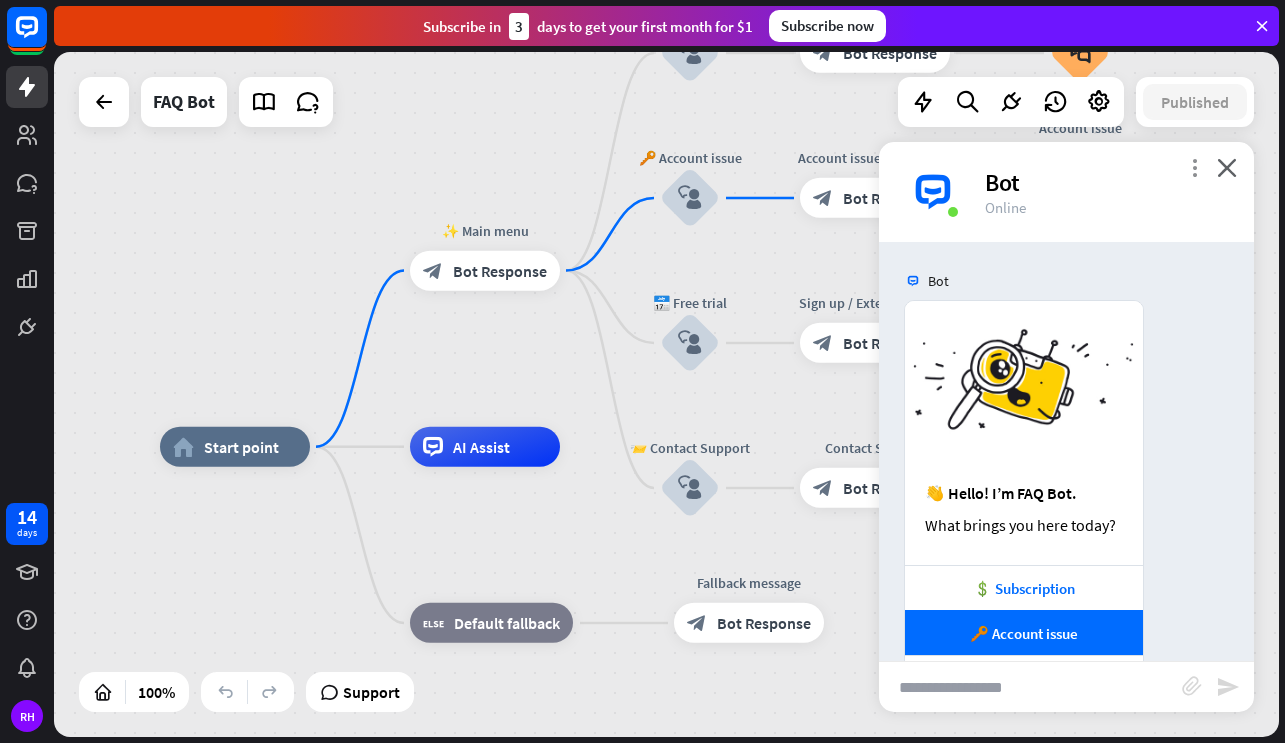 click on "more_vert" at bounding box center [1194, 167] 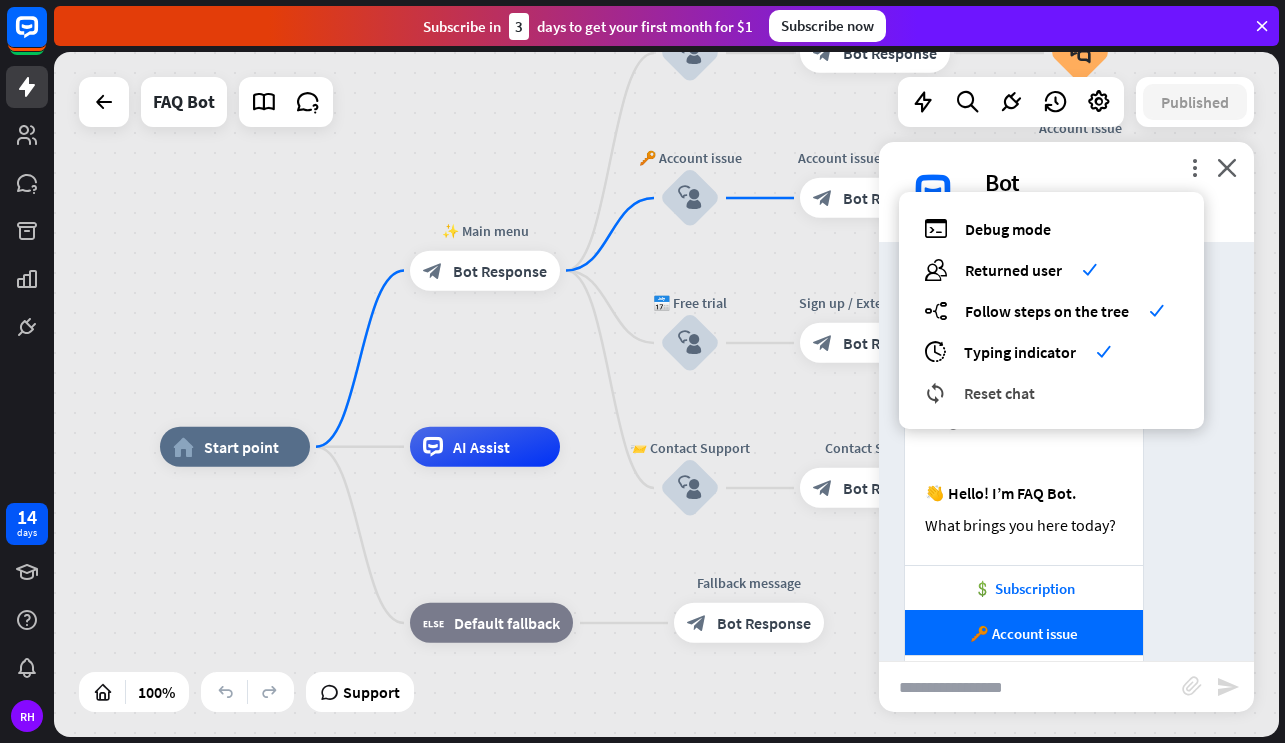 click on "reset_chat   Reset chat" at bounding box center [1051, 392] 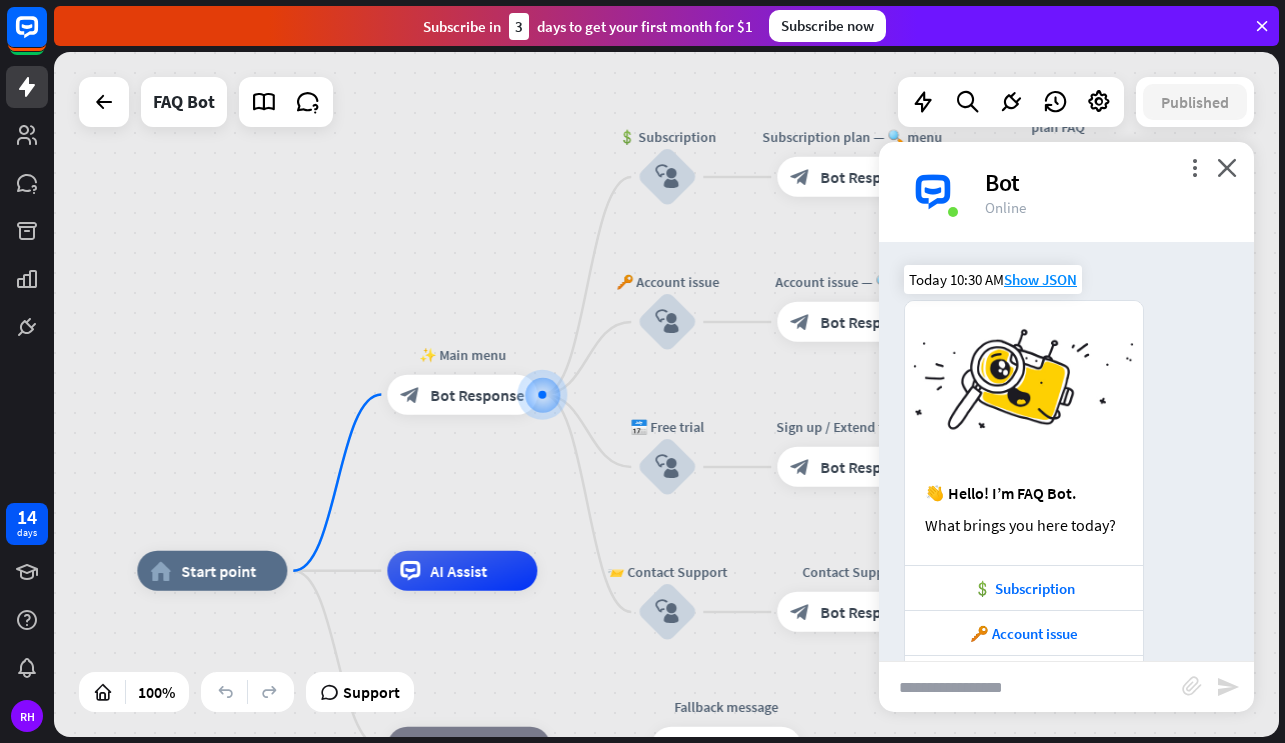 scroll, scrollTop: 115, scrollLeft: 0, axis: vertical 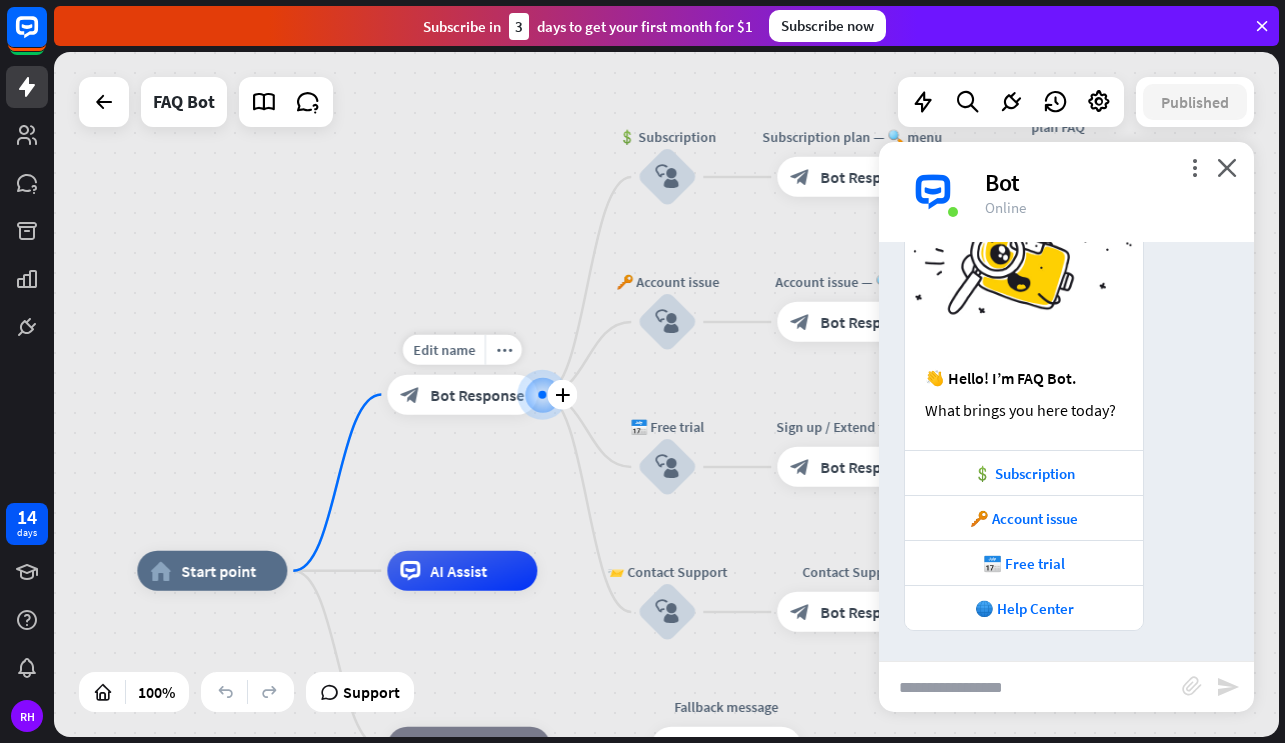 click on "Bot Response" at bounding box center (477, 395) 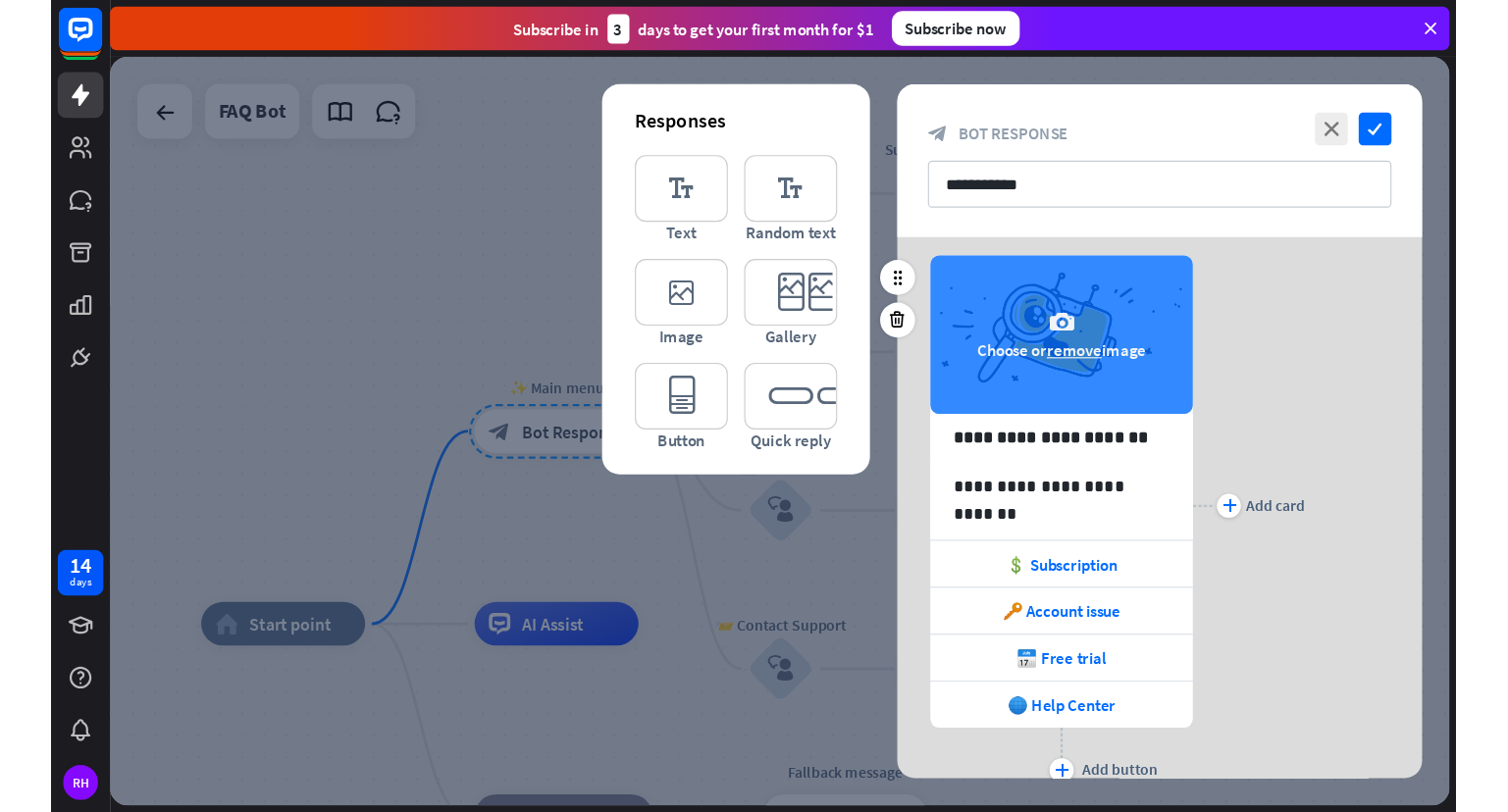 scroll, scrollTop: 89, scrollLeft: 0, axis: vertical 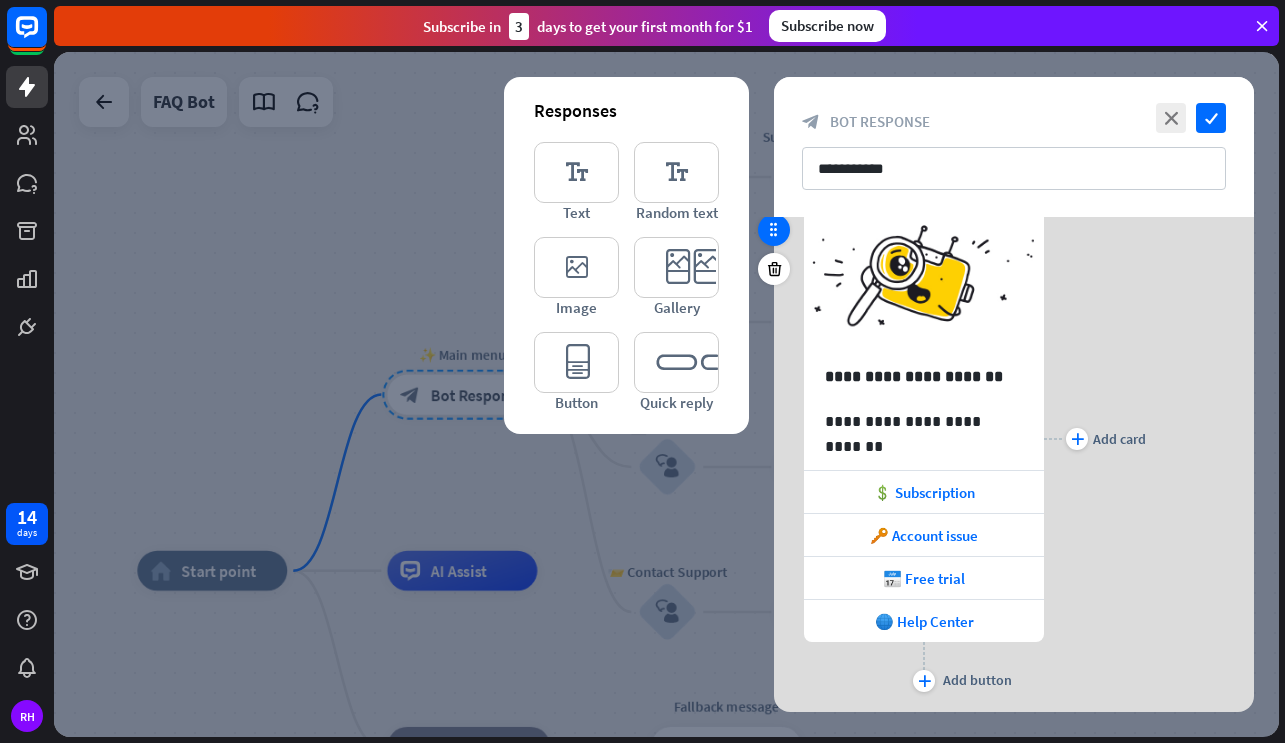 click at bounding box center [774, 230] 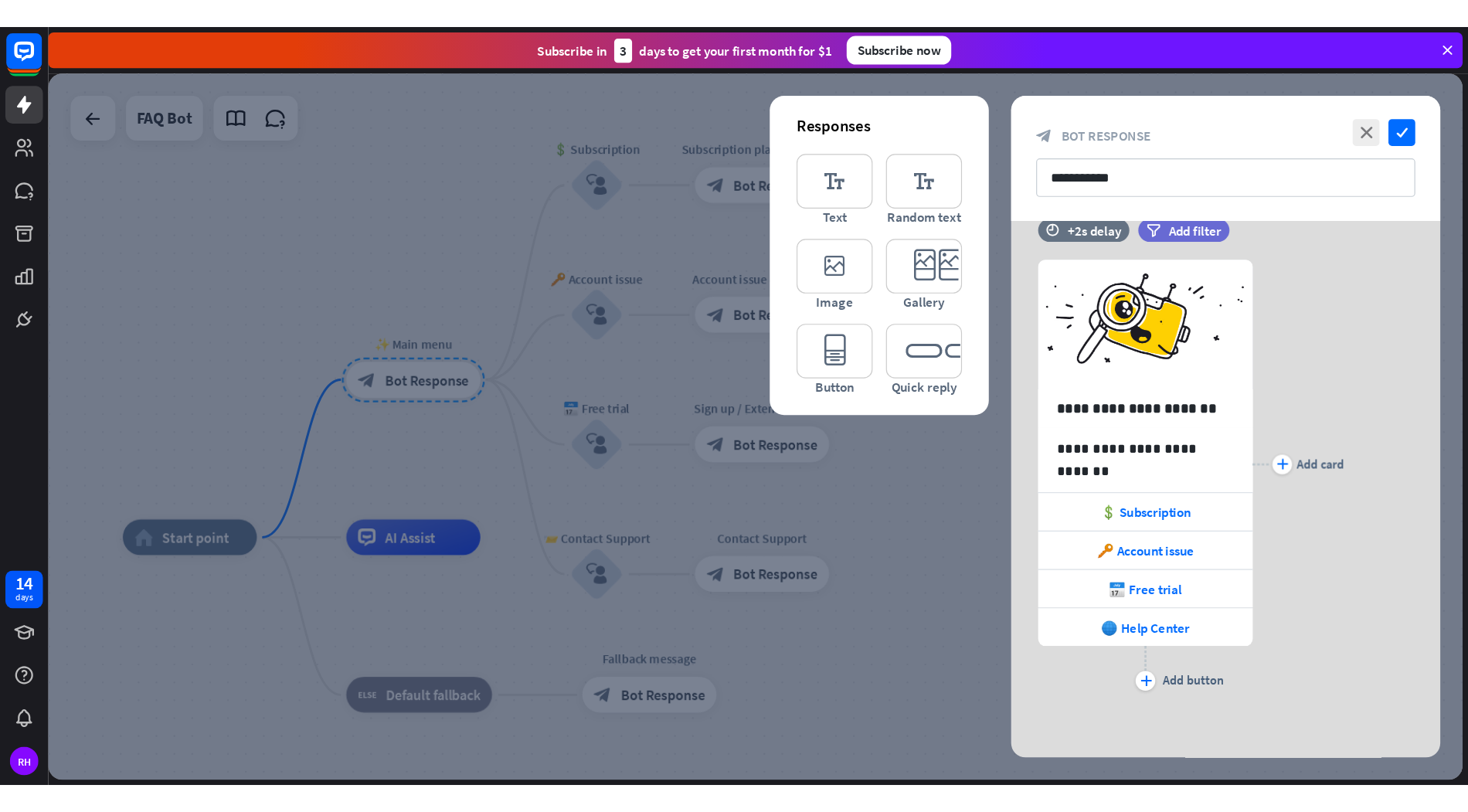 scroll, scrollTop: 0, scrollLeft: 0, axis: both 